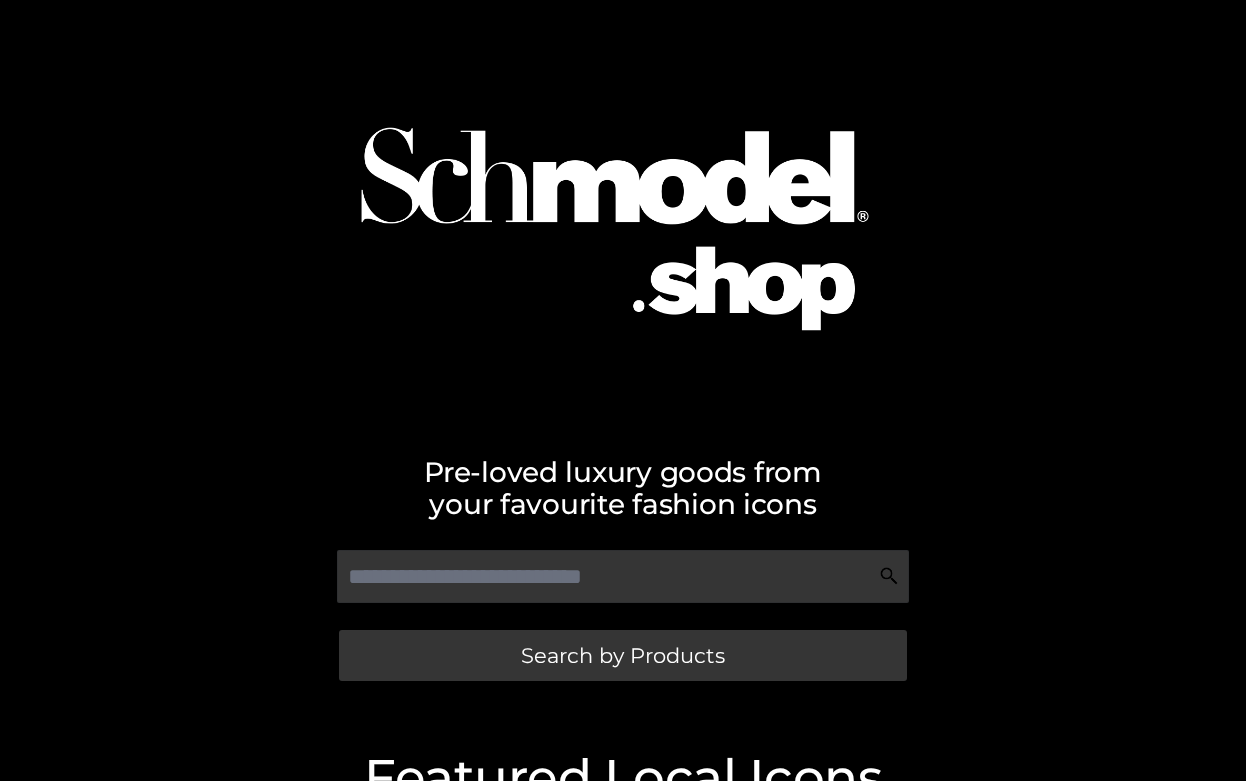 scroll, scrollTop: 0, scrollLeft: 0, axis: both 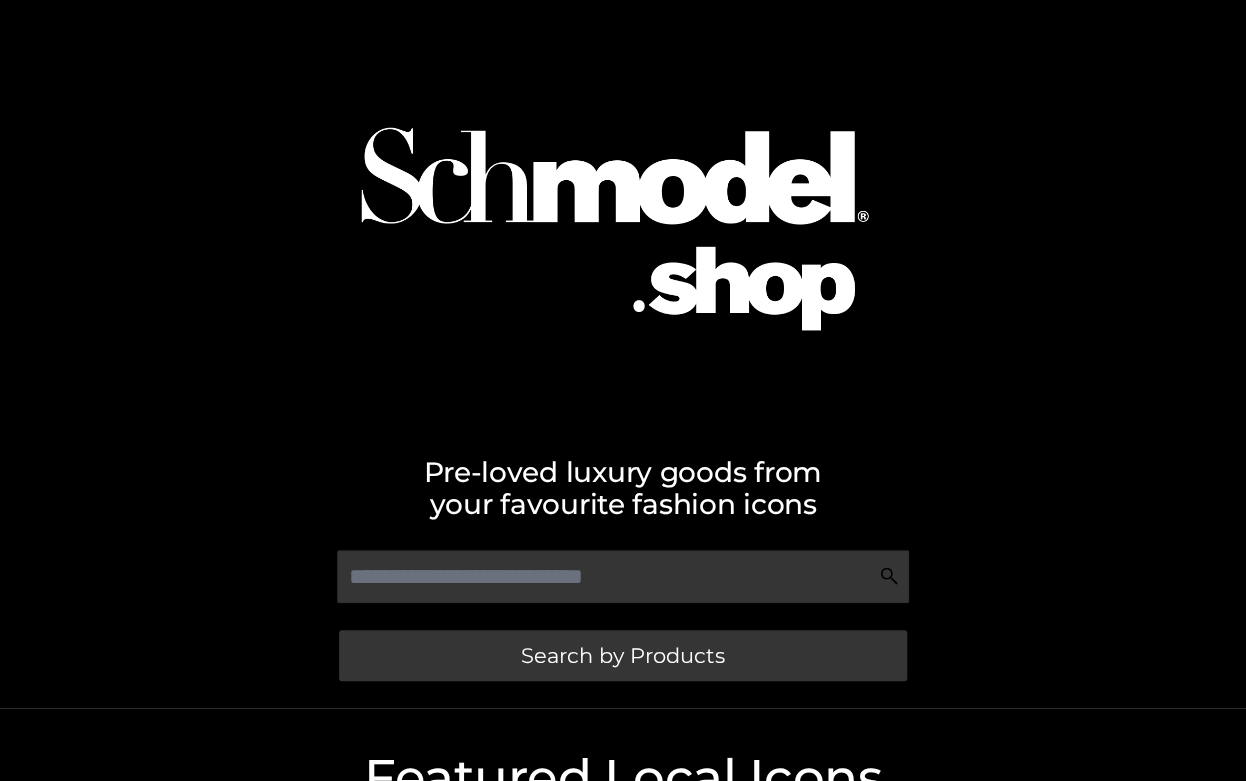 click at bounding box center (623, 211) 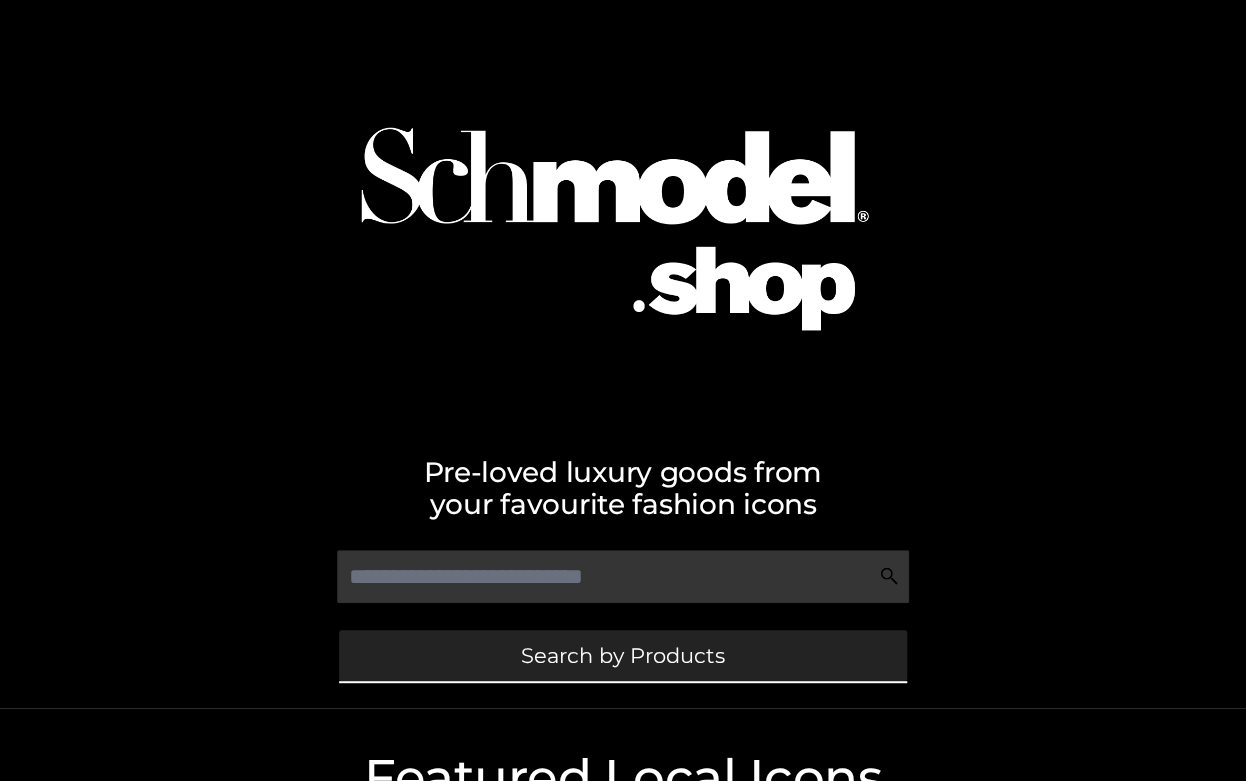 click on "Search by Products" at bounding box center (623, 655) 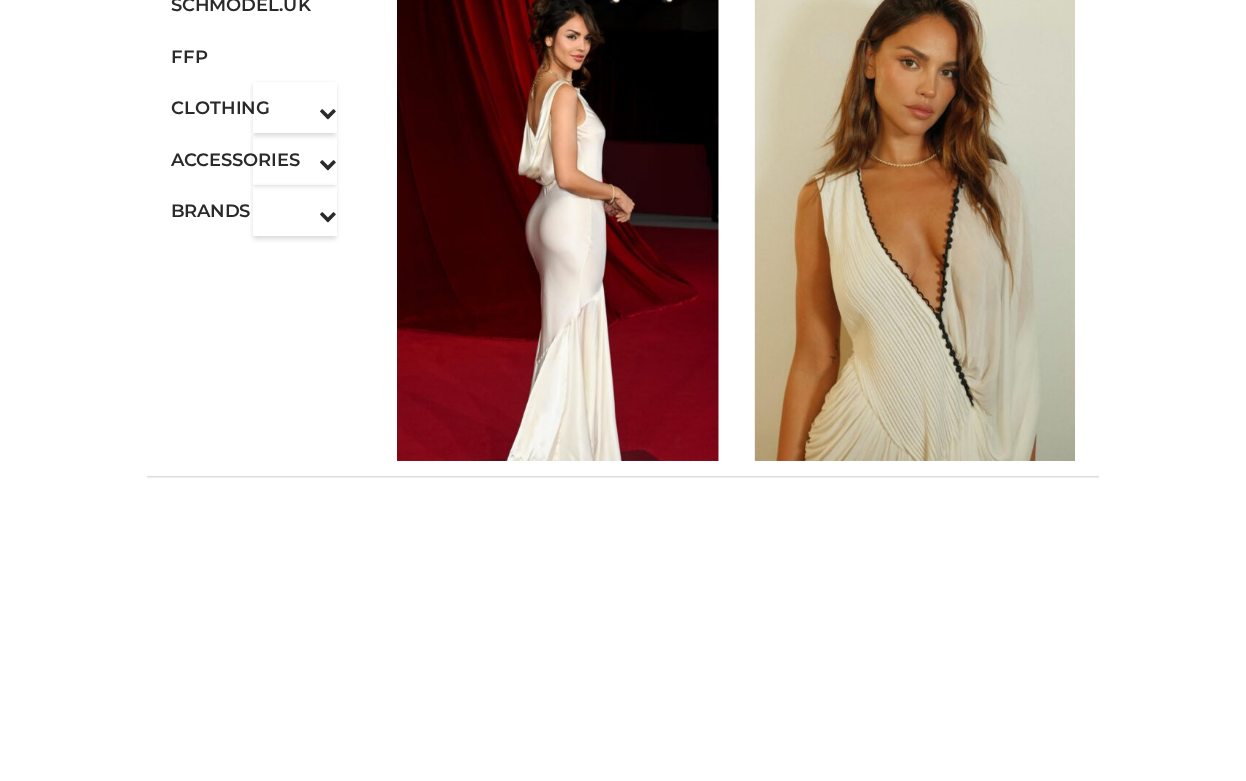 scroll, scrollTop: 0, scrollLeft: 0, axis: both 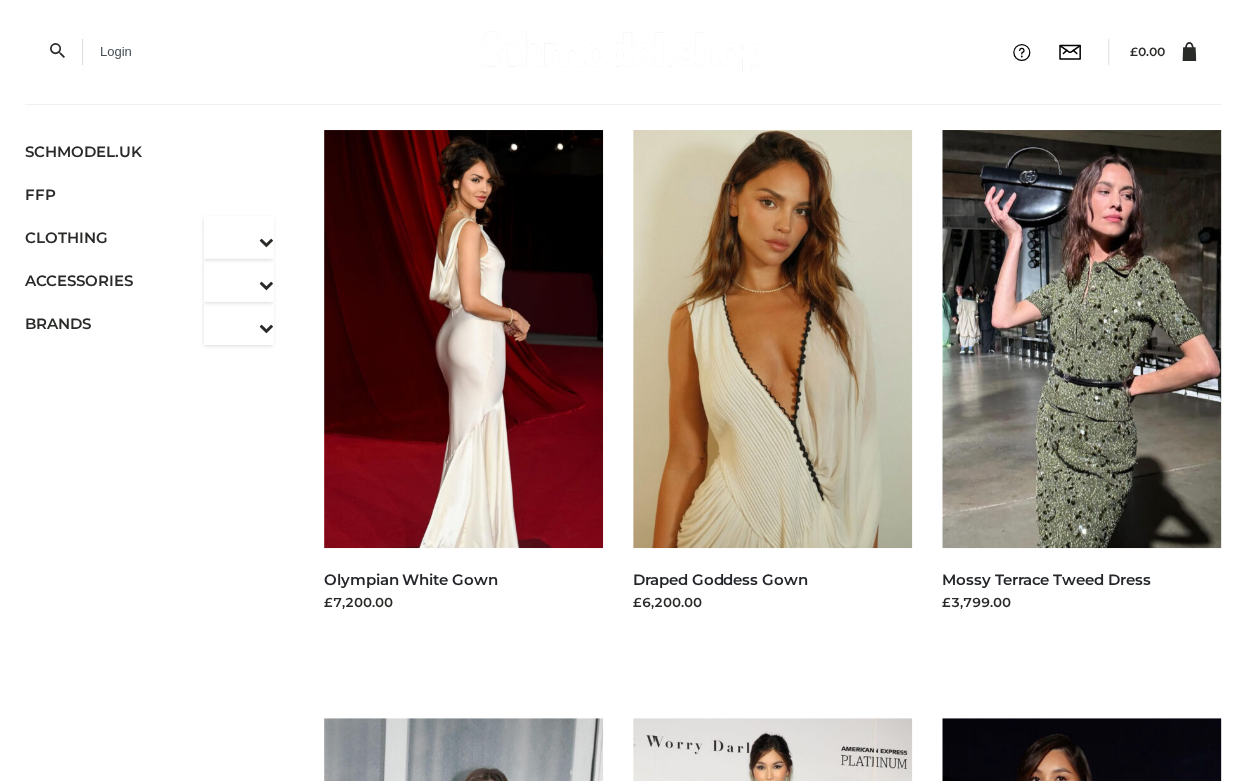 click at bounding box center (623, 51) 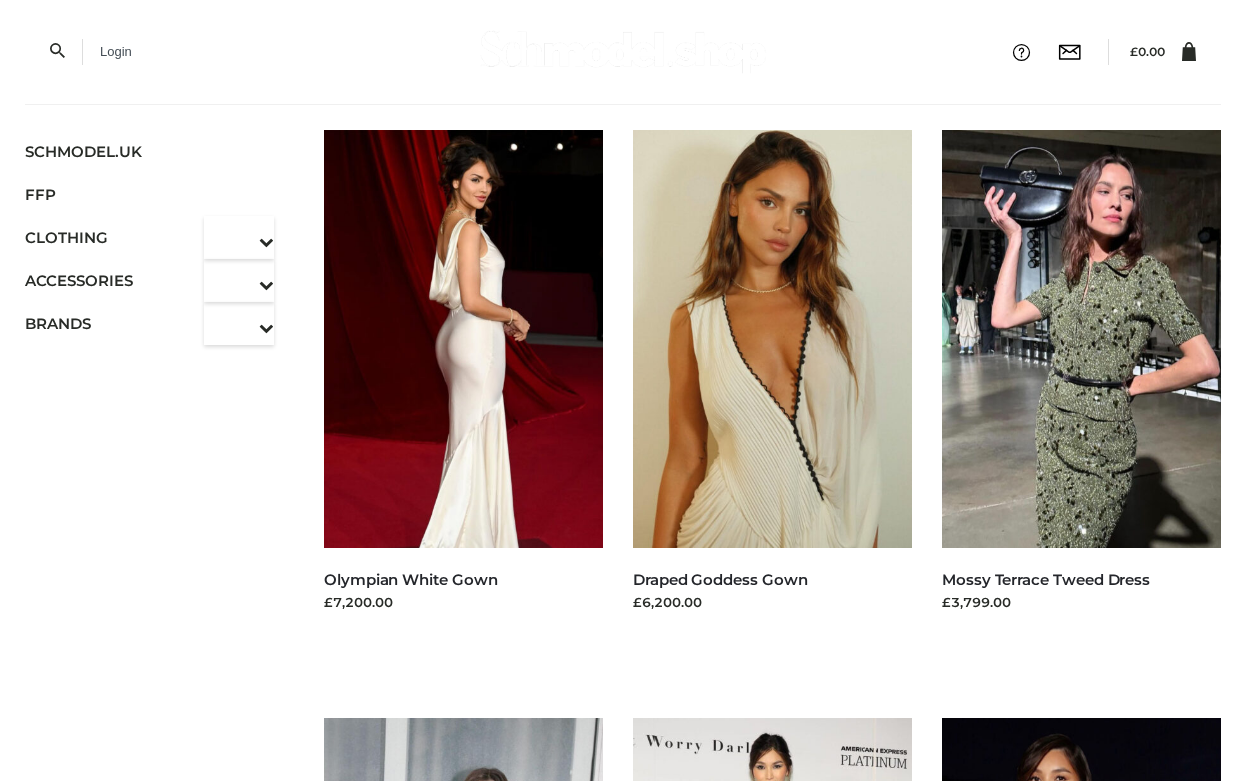 scroll, scrollTop: 0, scrollLeft: 0, axis: both 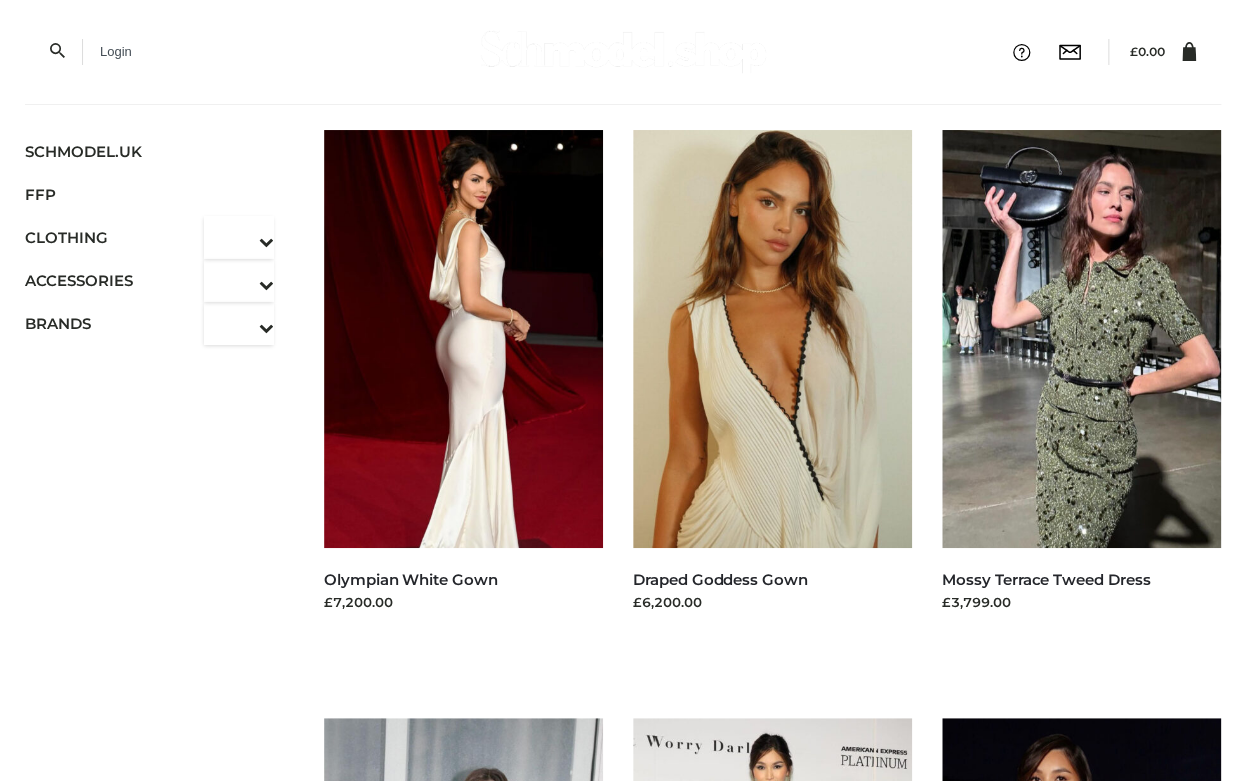 click on "Login" at bounding box center (156, 52) 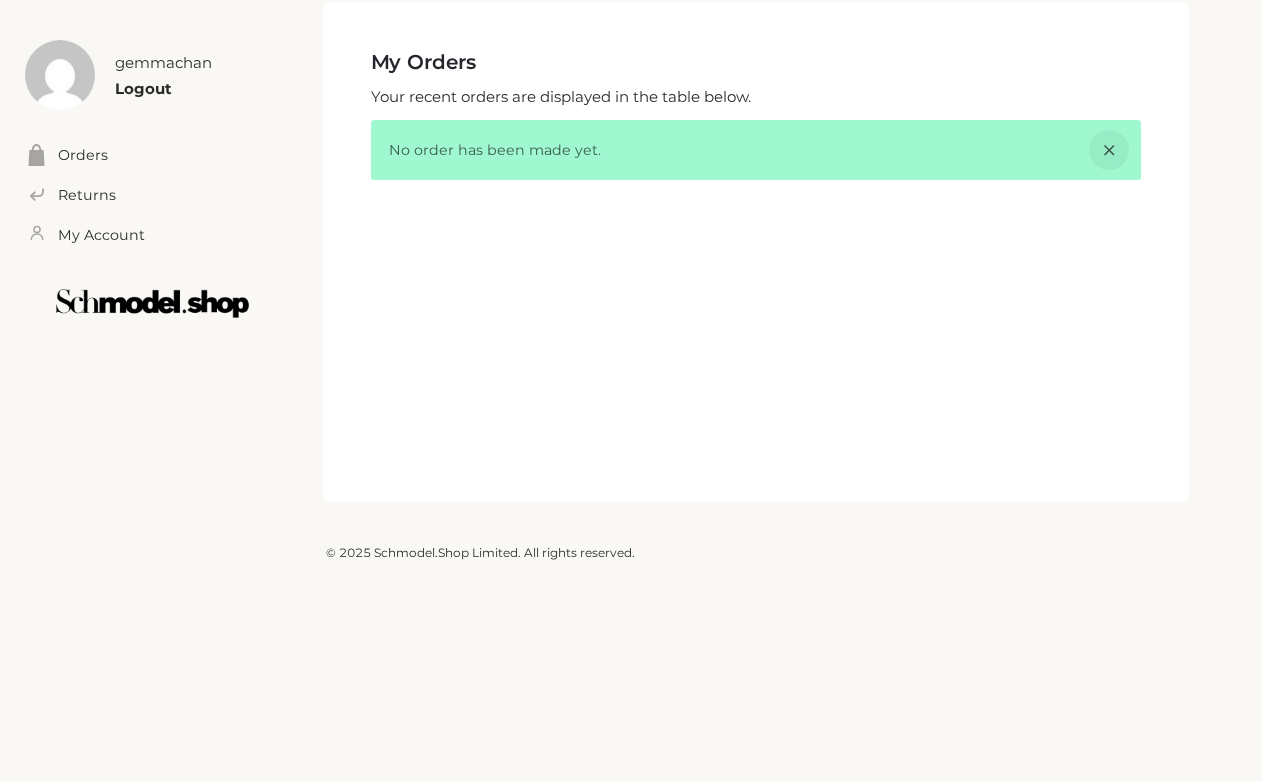 scroll, scrollTop: 0, scrollLeft: 0, axis: both 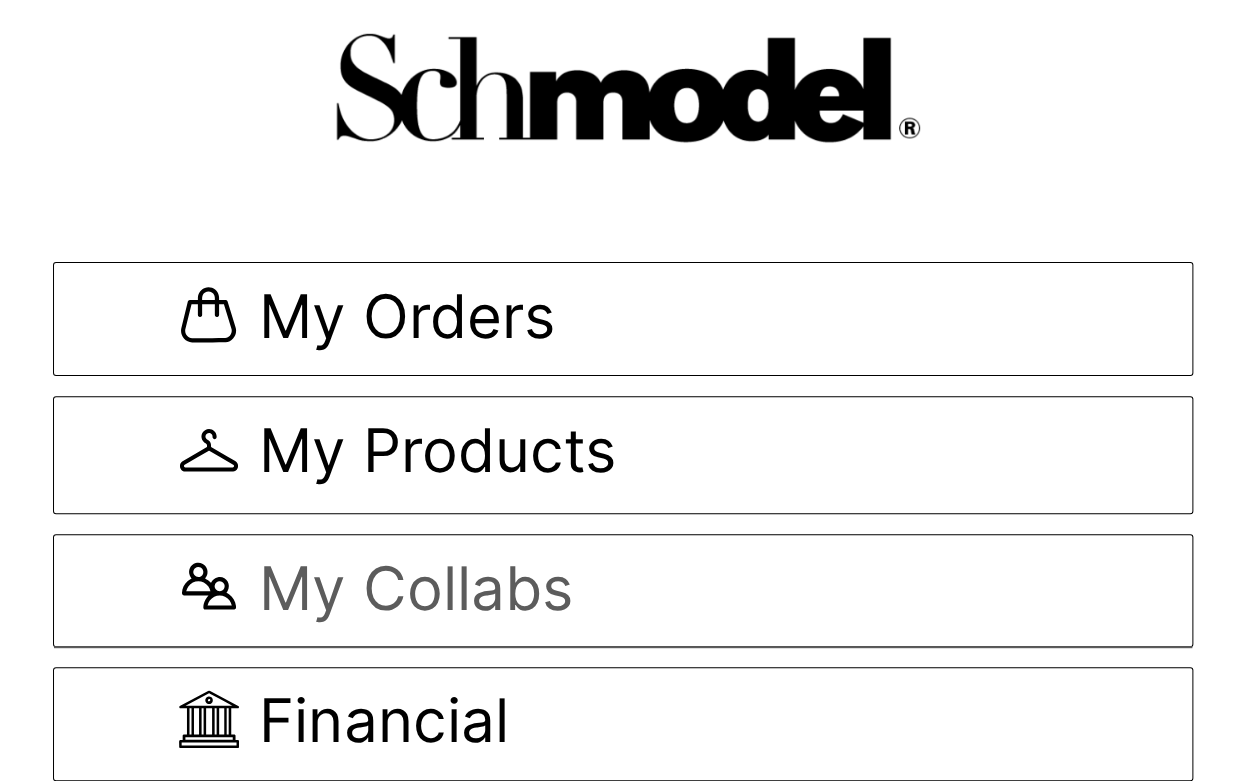 click on "My Collabs" at bounding box center (415, 590) 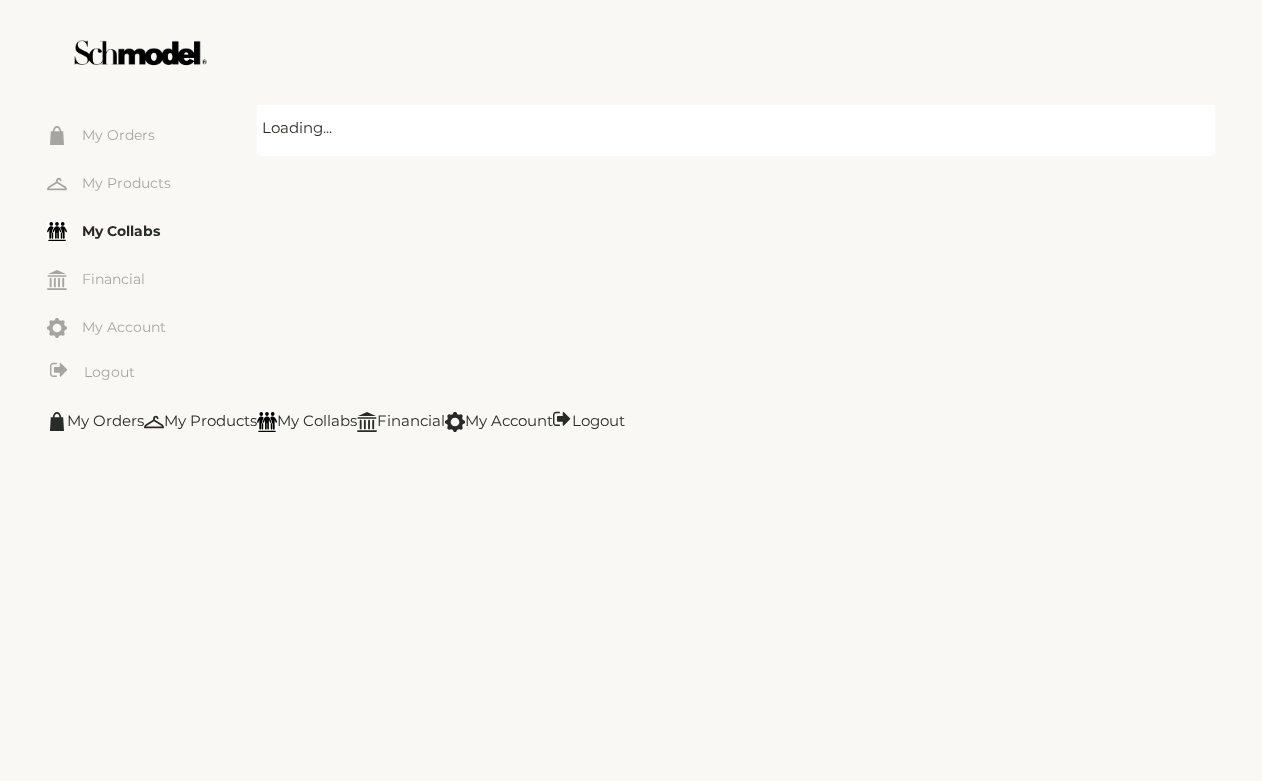 scroll, scrollTop: 0, scrollLeft: 0, axis: both 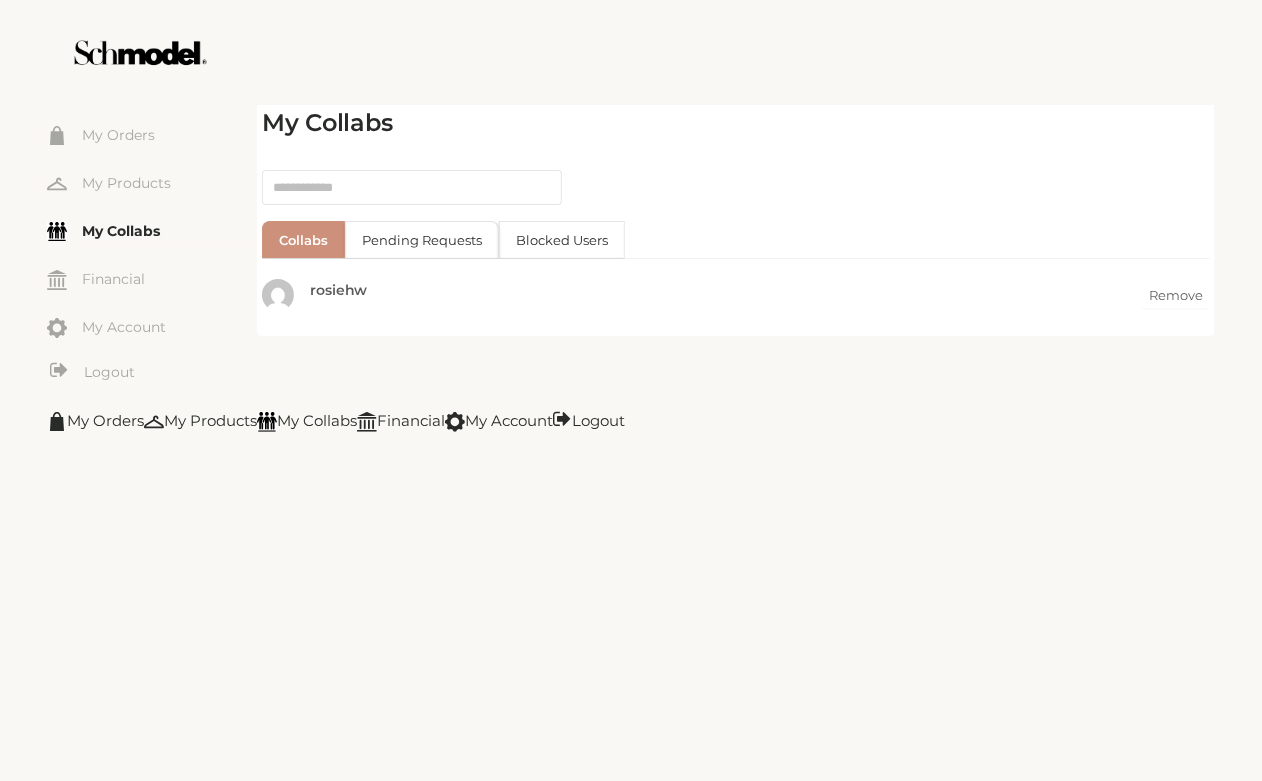 click at bounding box center [412, 188] 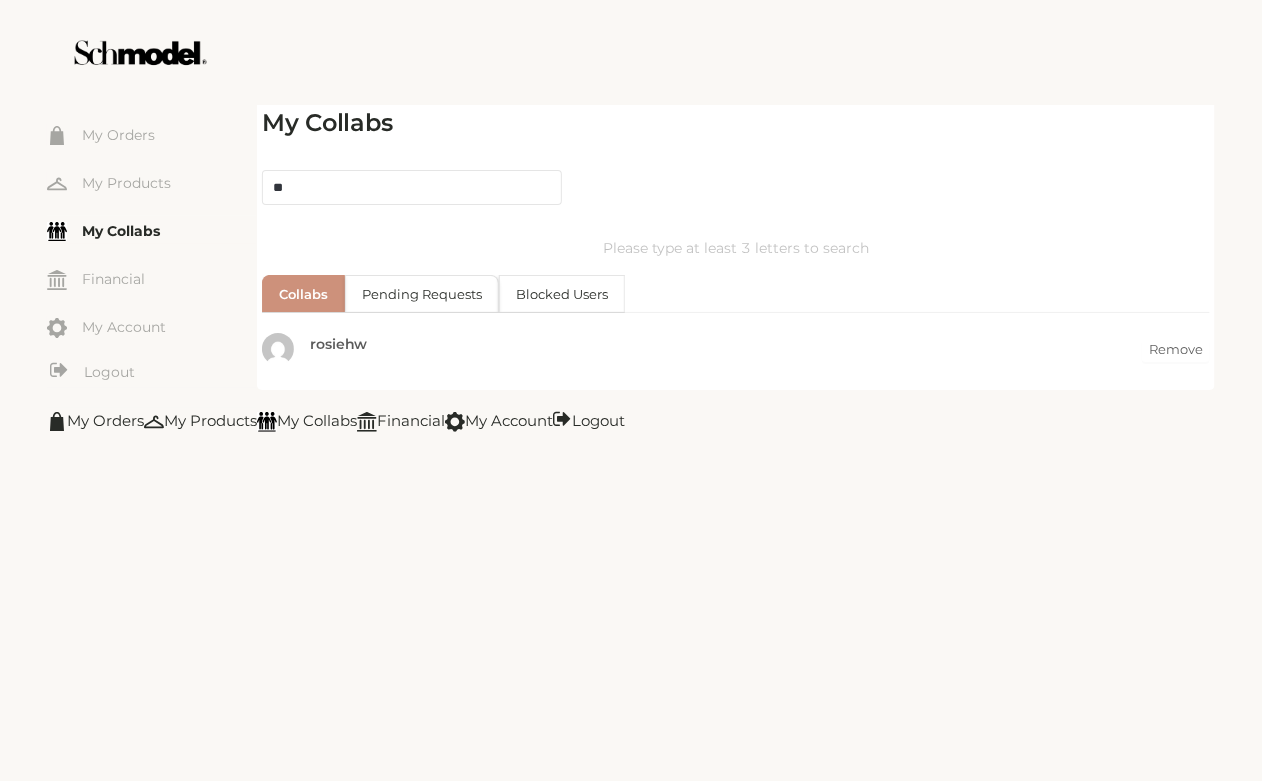 type on "*" 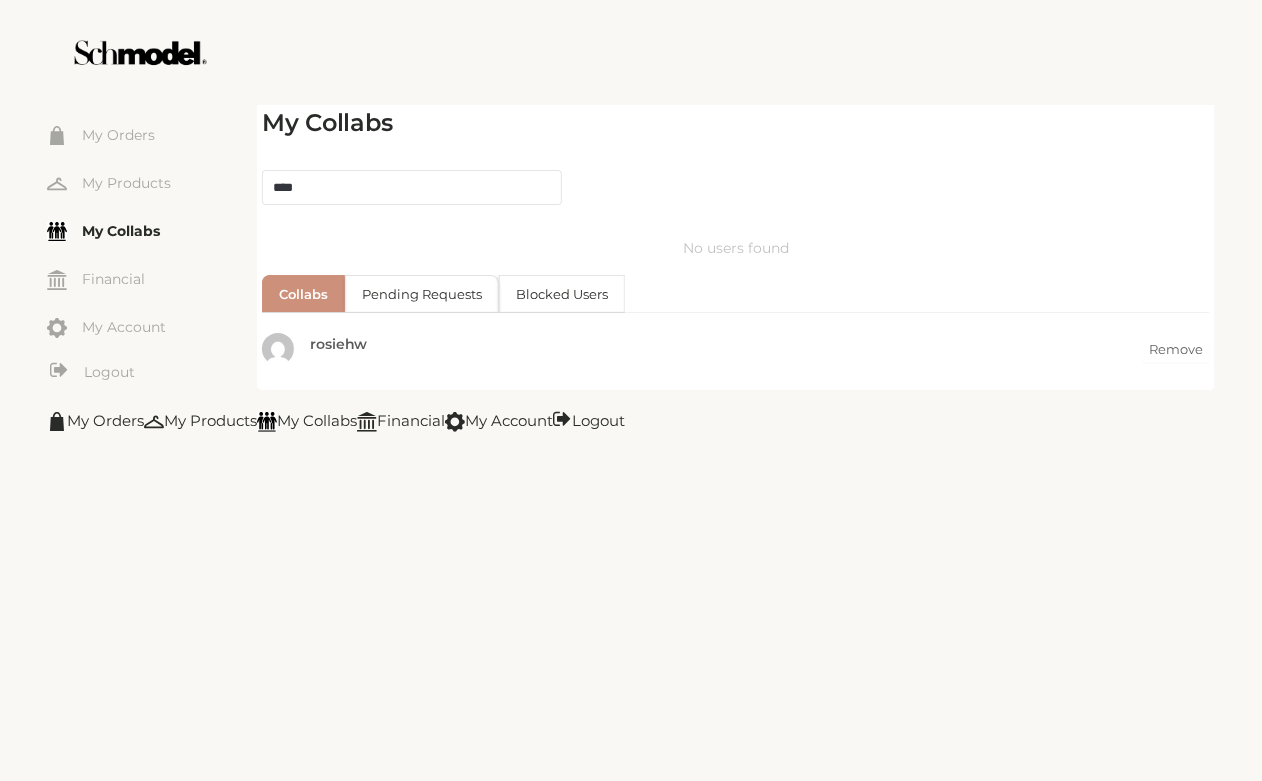 click on "****" at bounding box center (412, 188) 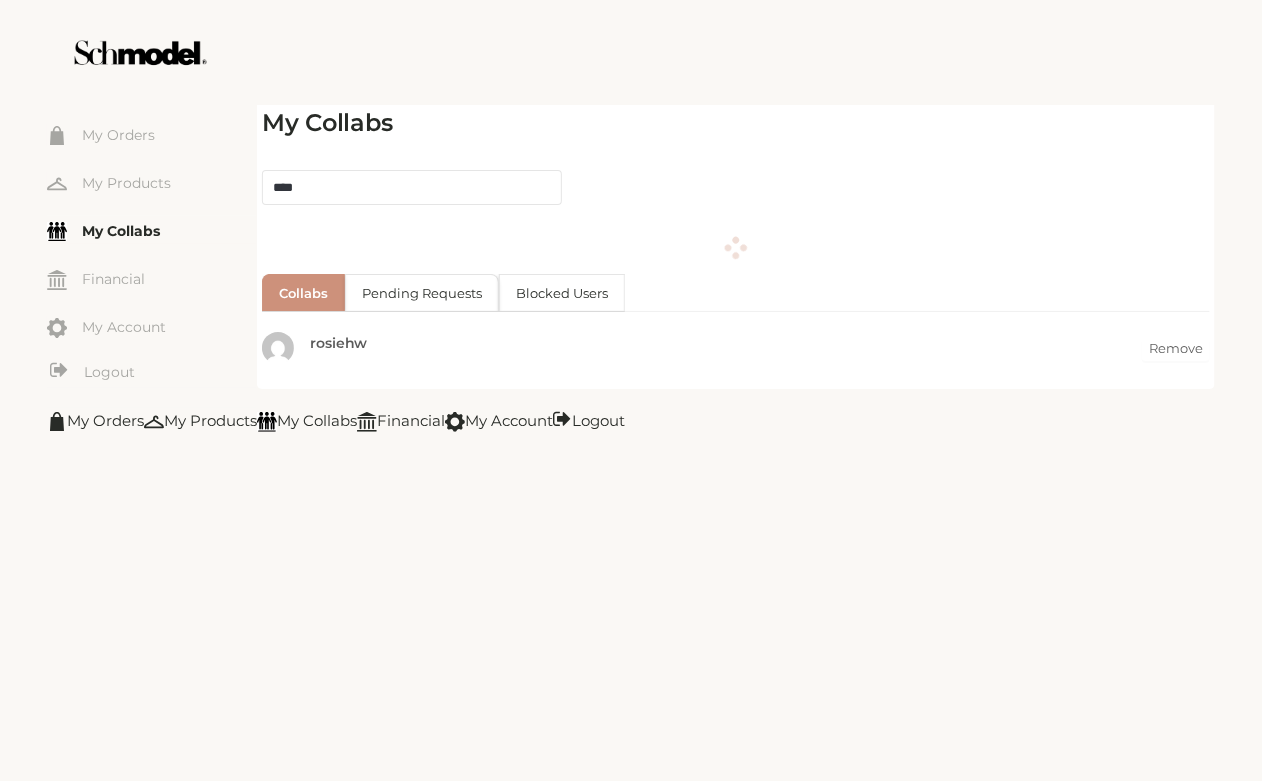 type on "*****" 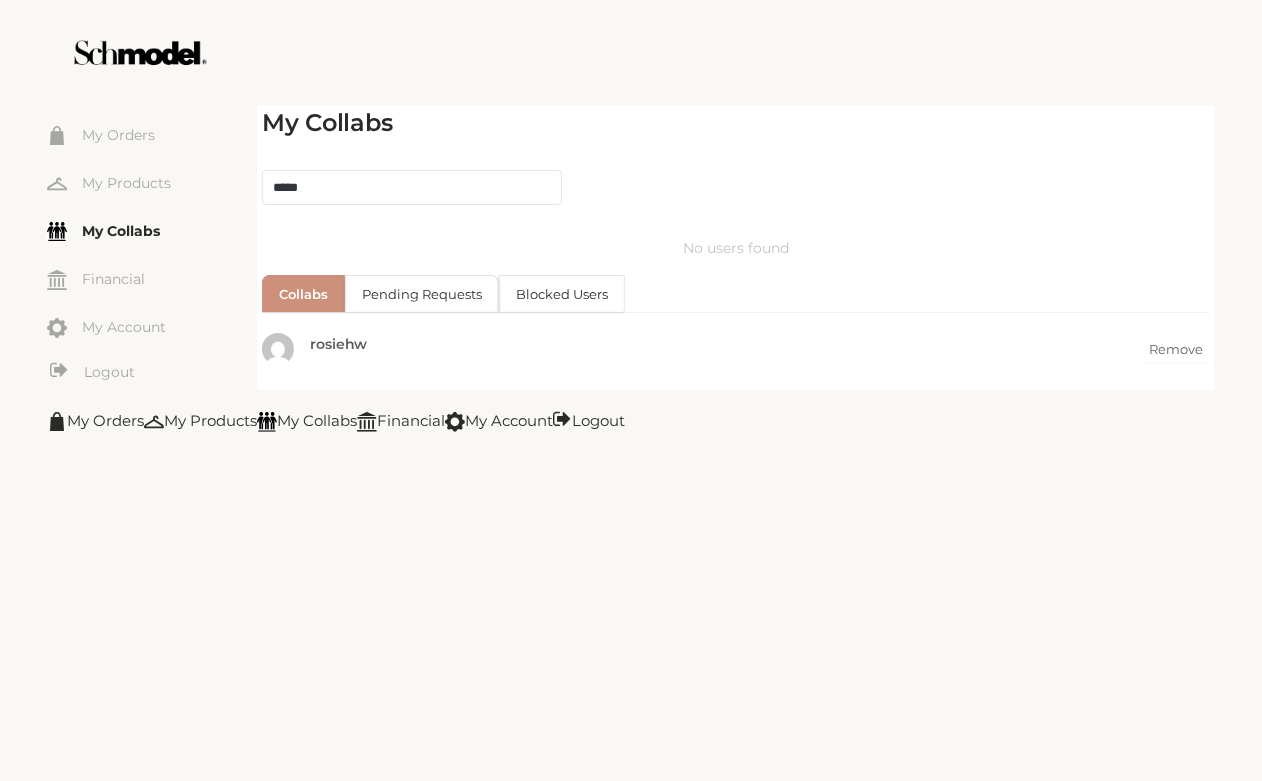 drag, startPoint x: 385, startPoint y: 177, endPoint x: 228, endPoint y: 182, distance: 157.0796 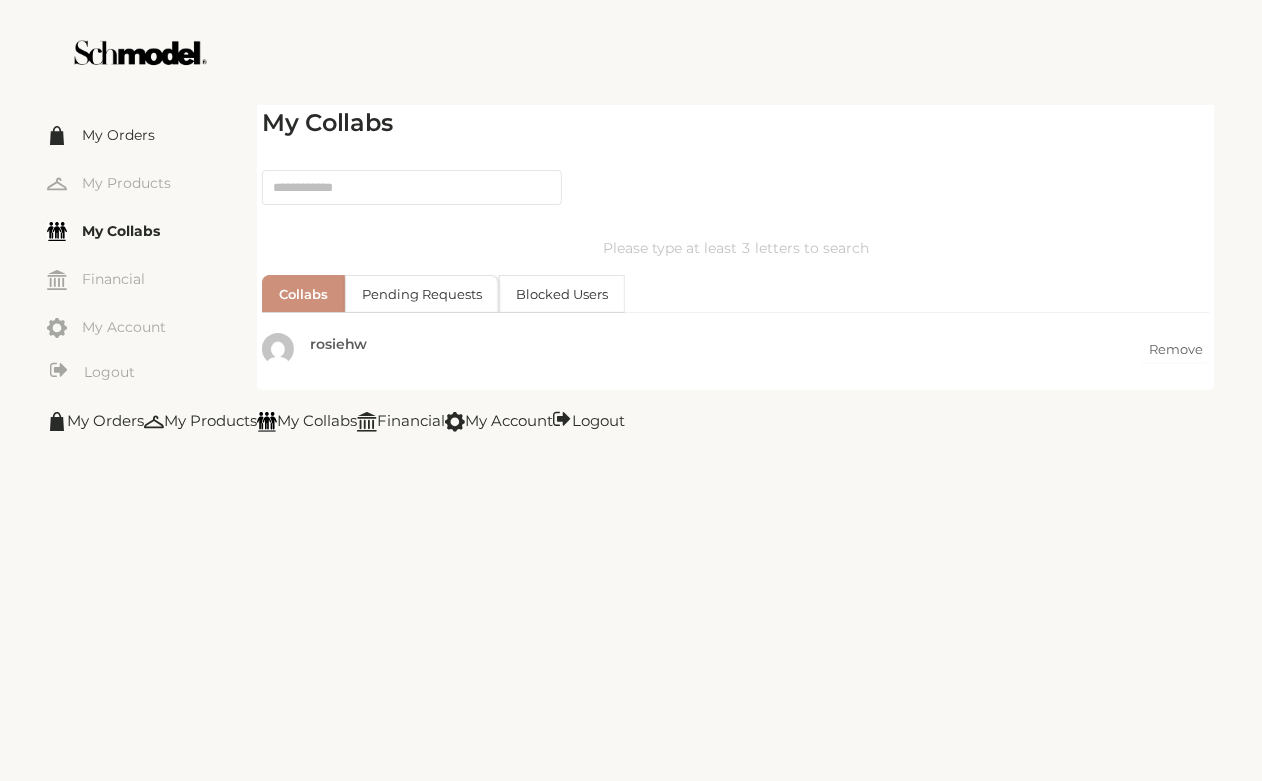 click on "My Orders" at bounding box center (152, 134) 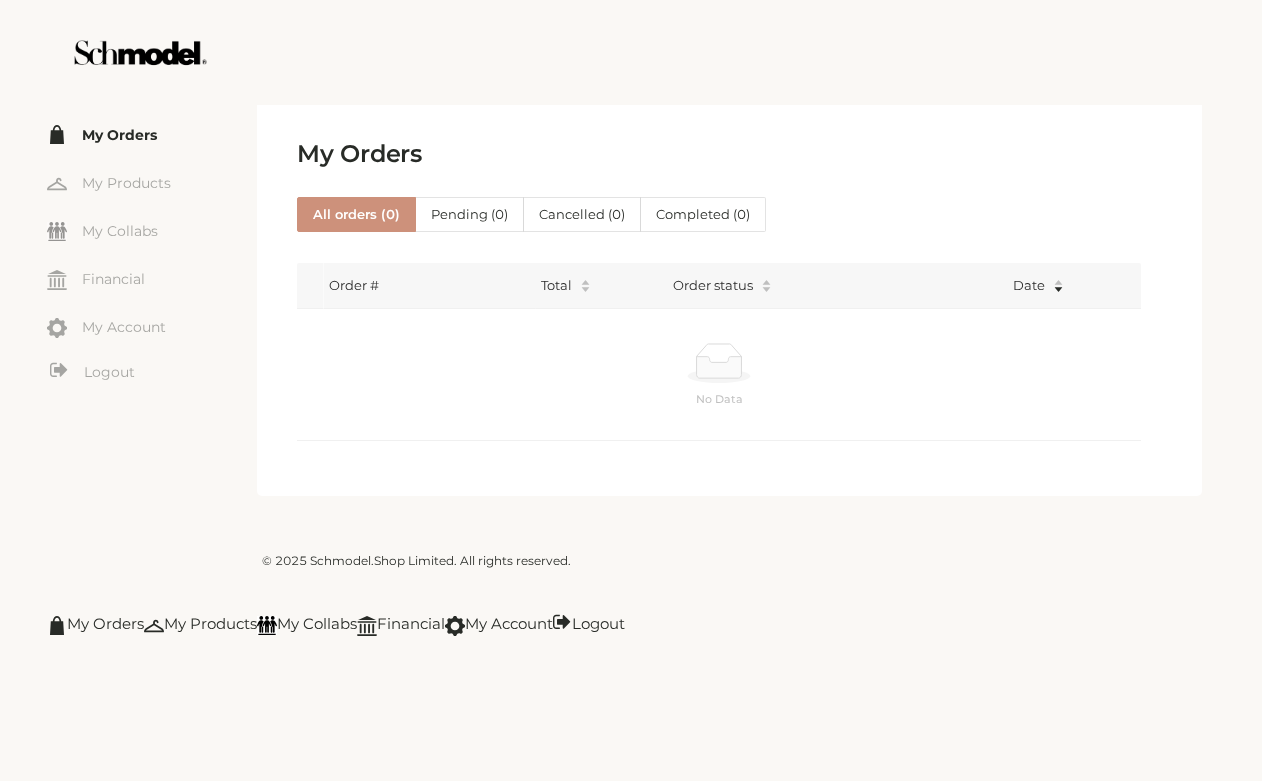 scroll, scrollTop: 0, scrollLeft: 0, axis: both 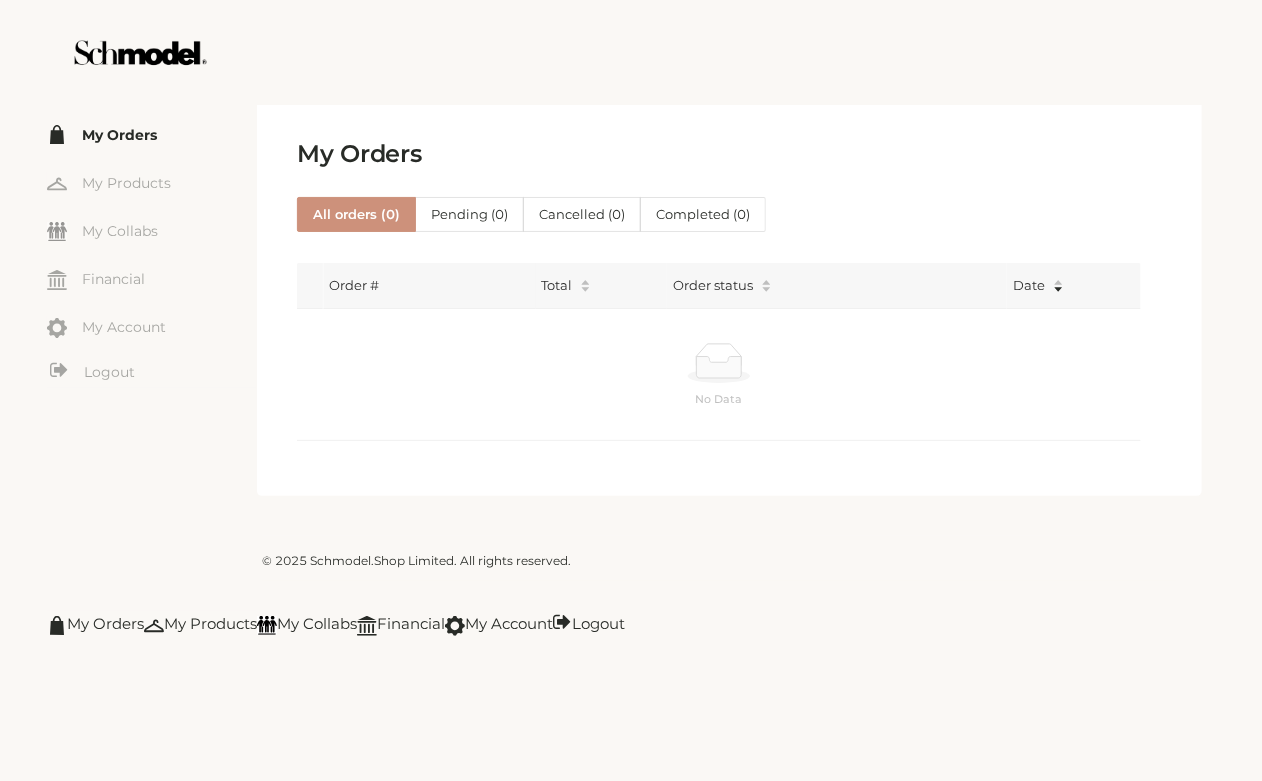 click on "My Orders" at bounding box center (152, 134) 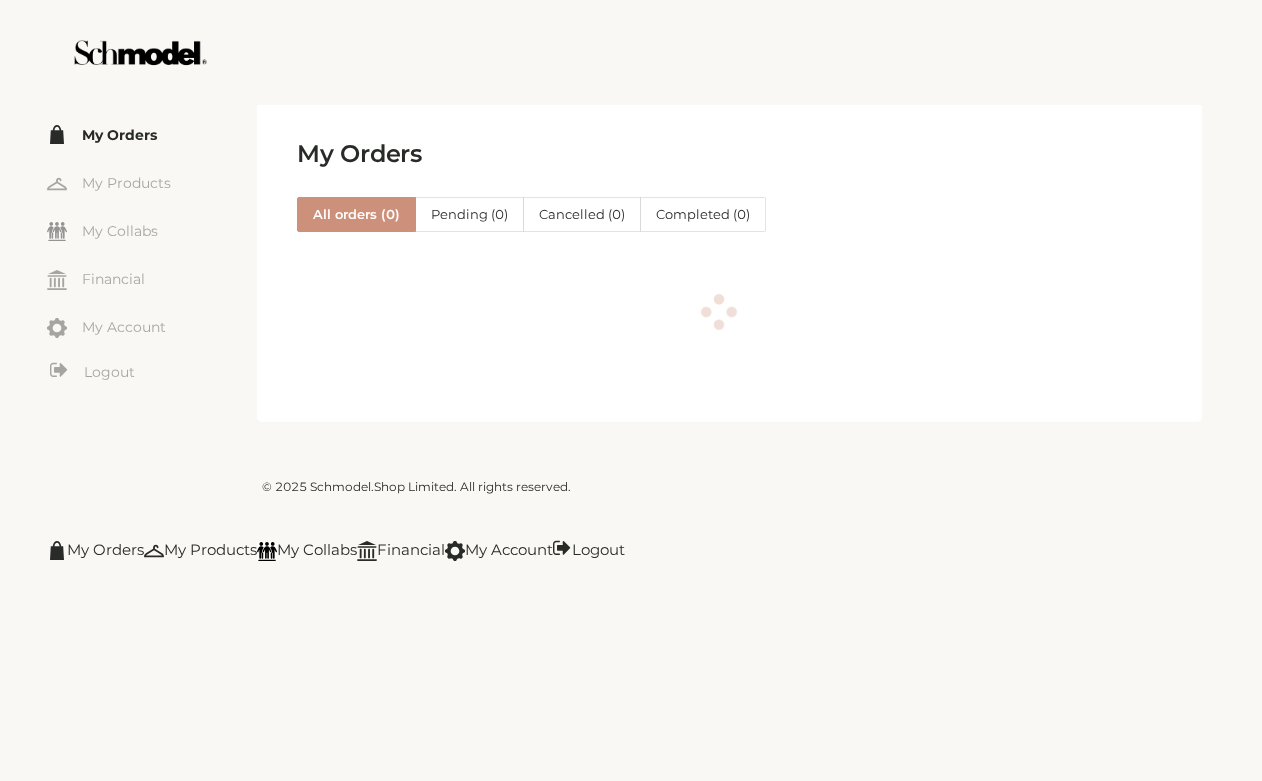scroll, scrollTop: 0, scrollLeft: 0, axis: both 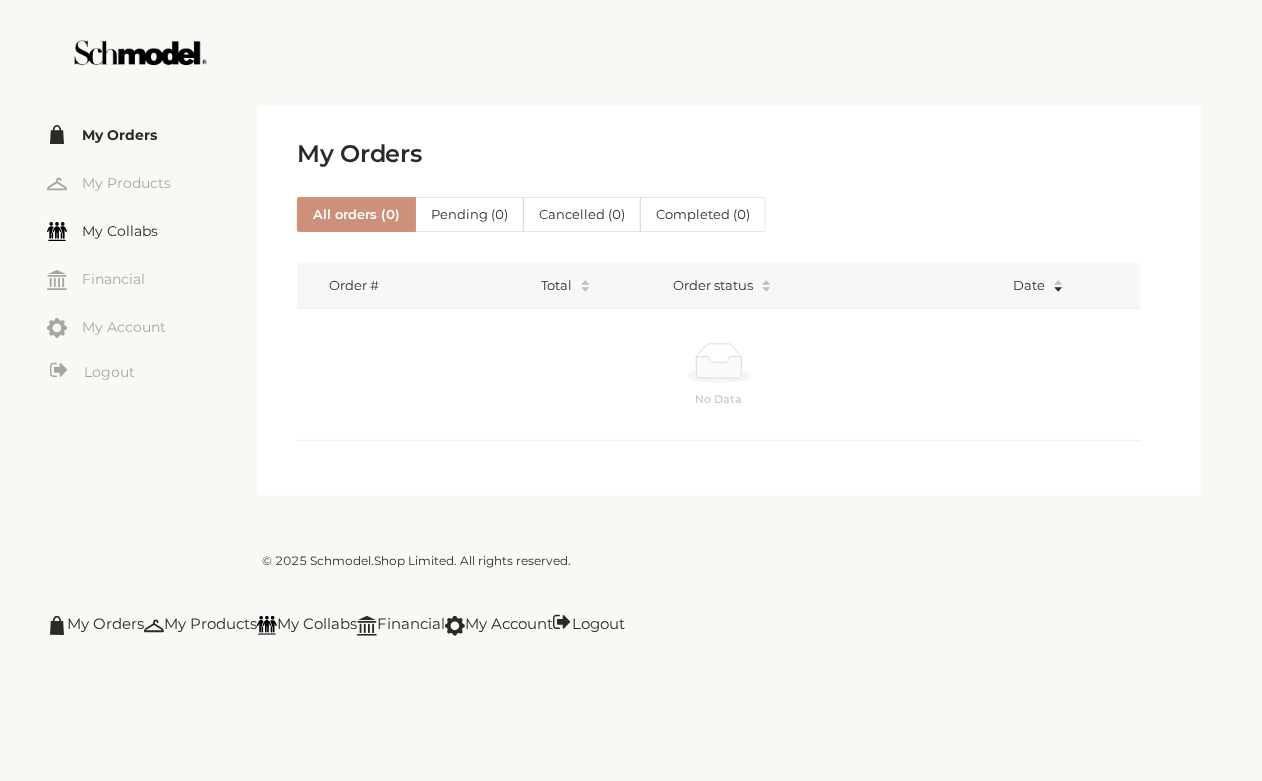 click on "My Collabs" at bounding box center (152, 230) 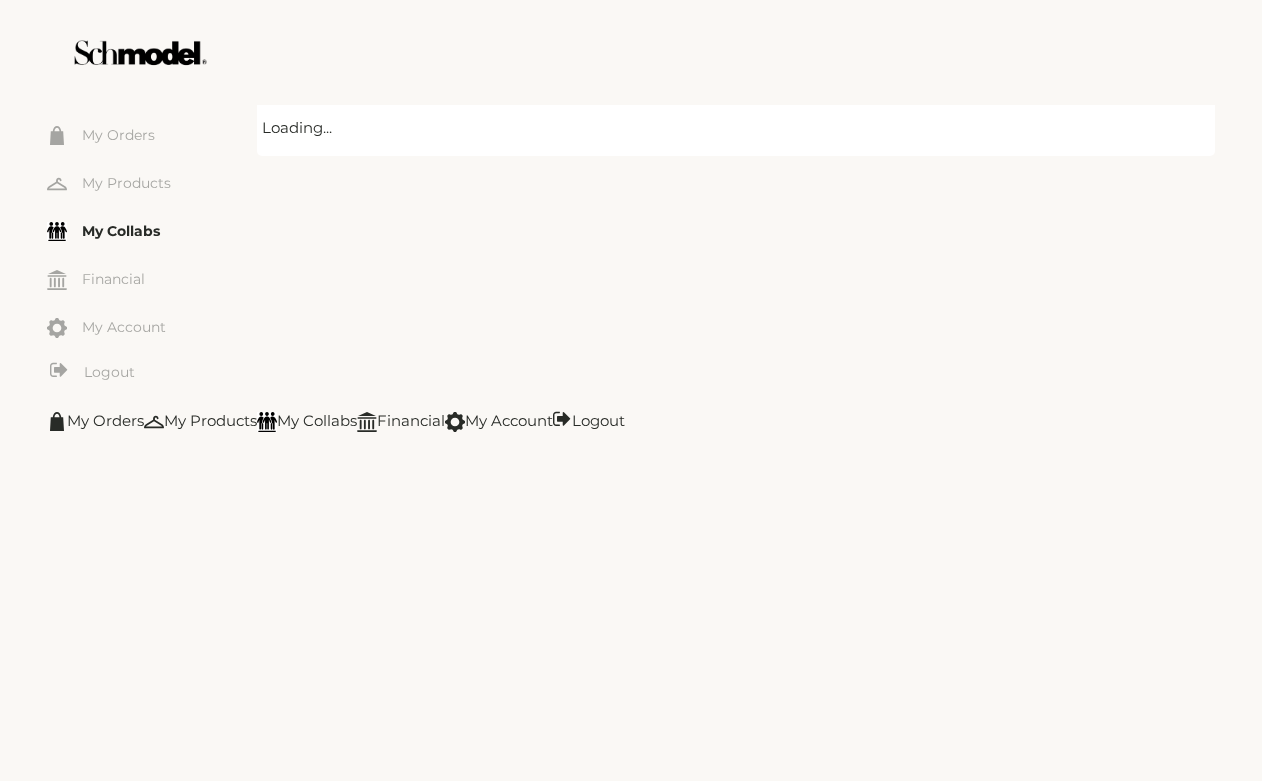 scroll, scrollTop: 0, scrollLeft: 0, axis: both 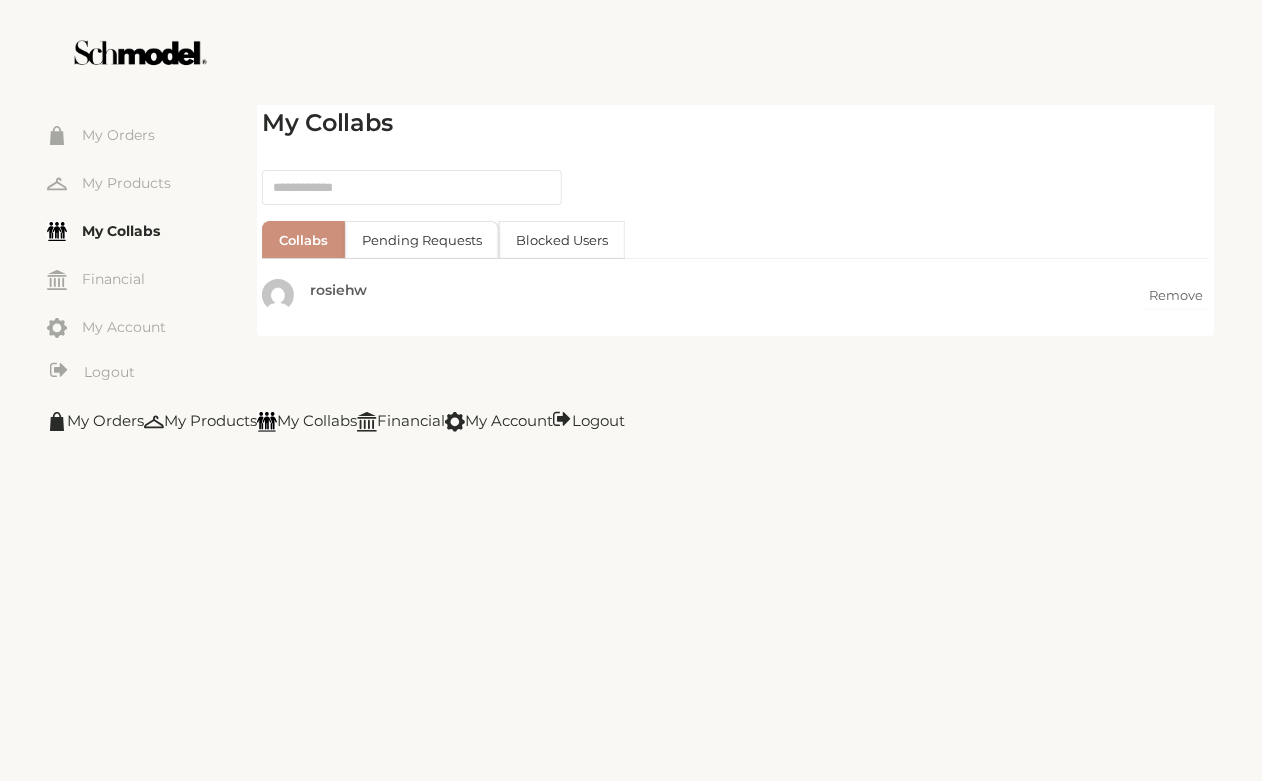 click at bounding box center [412, 188] 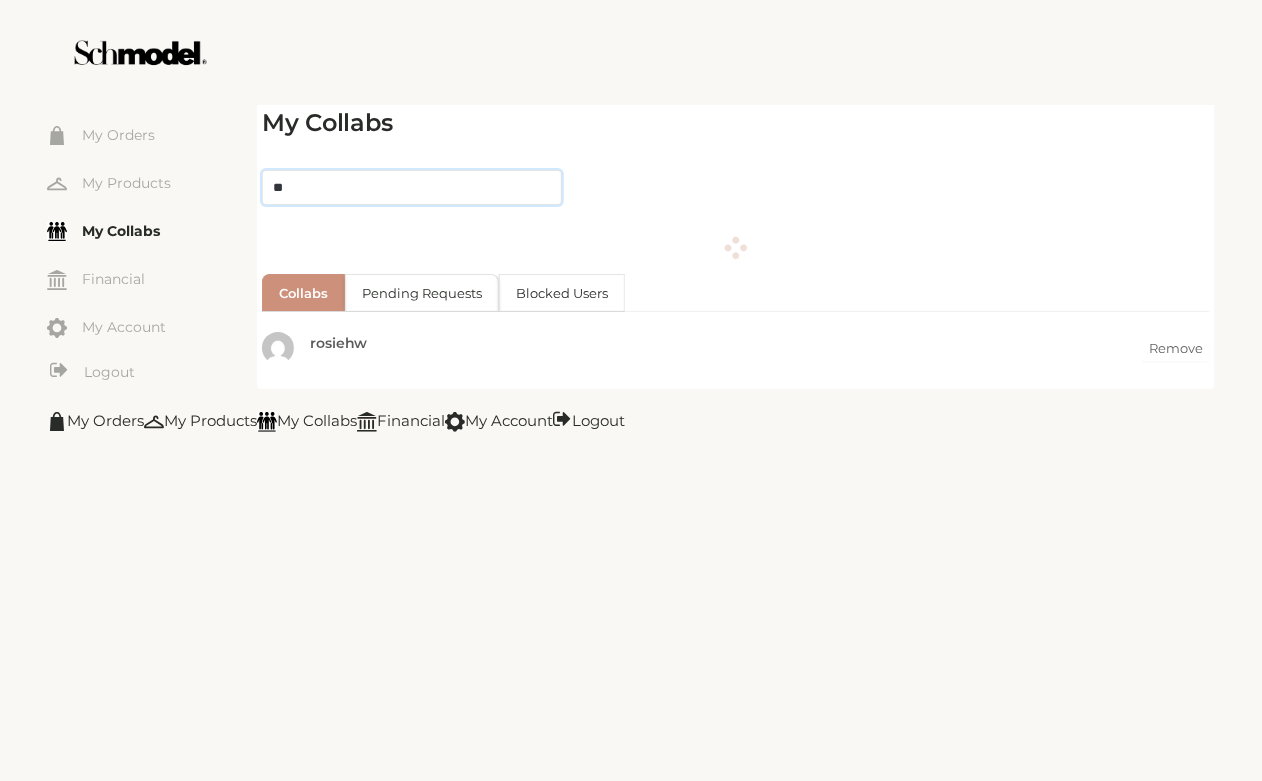 type on "*" 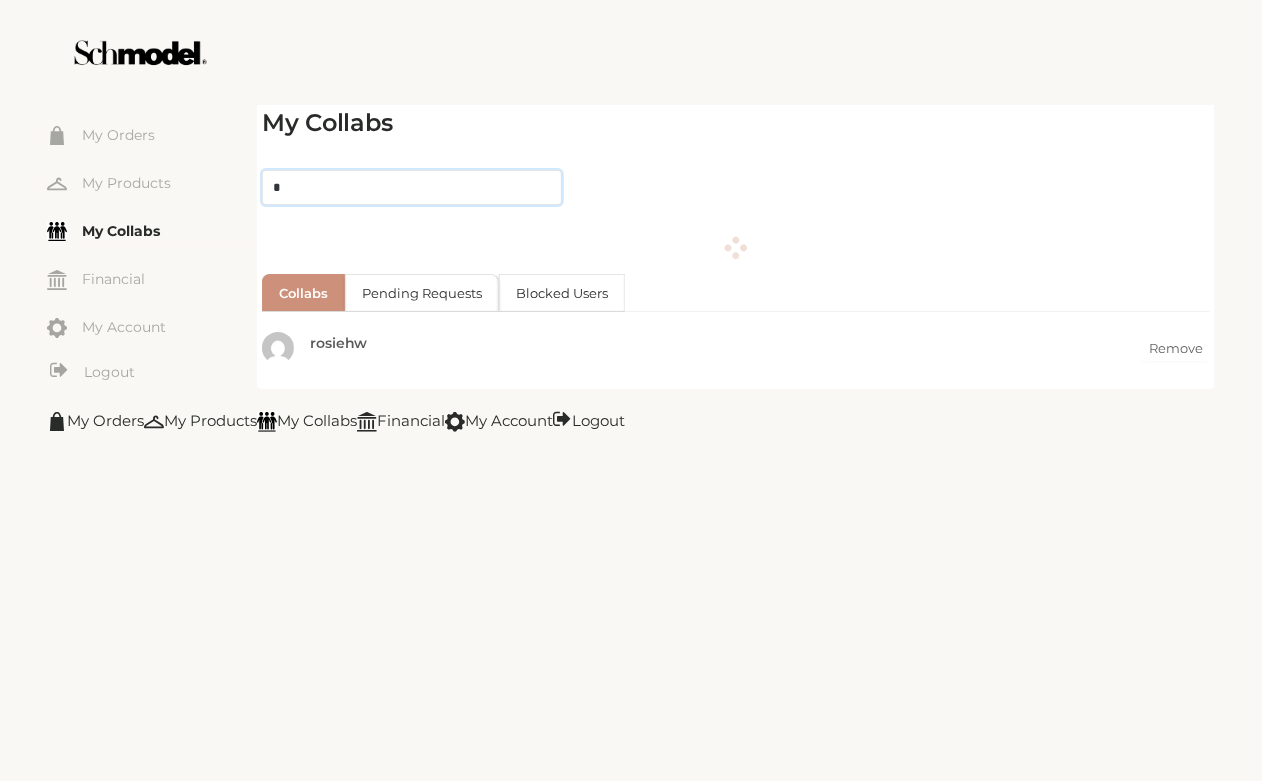 type 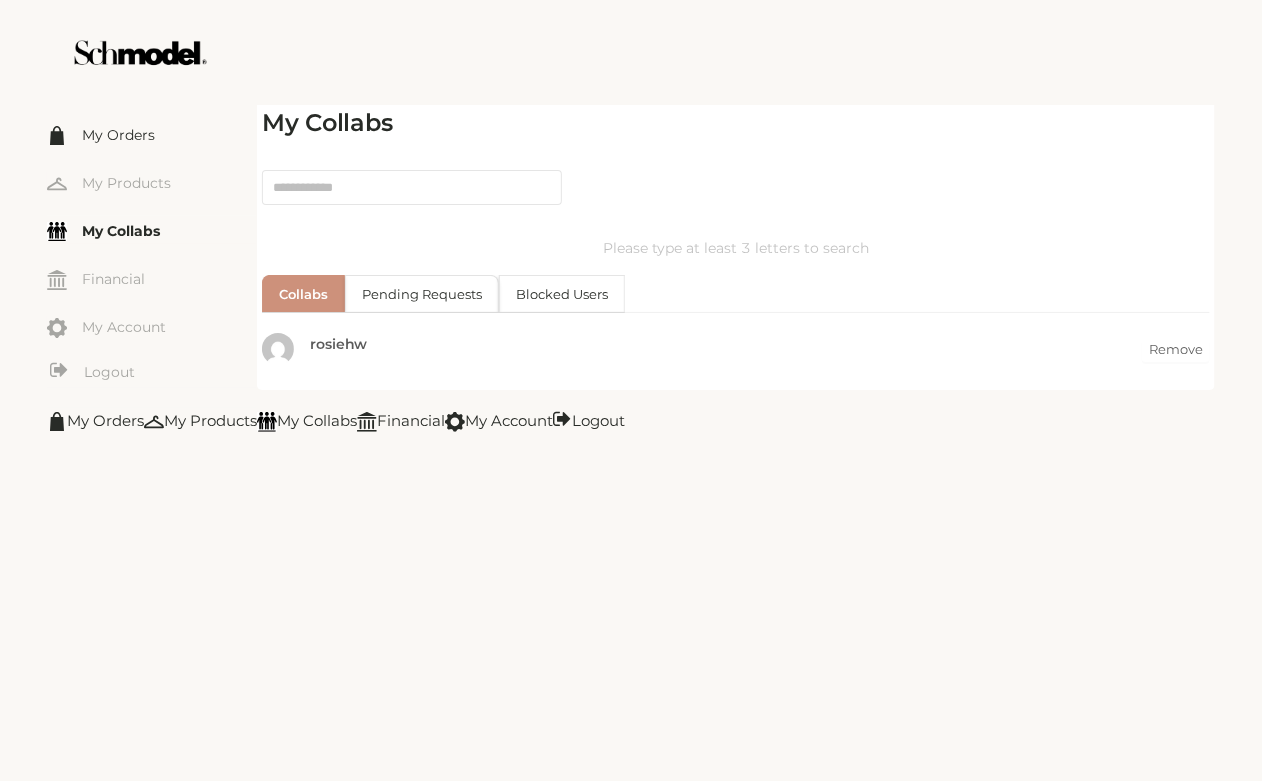 click on "My Orders" at bounding box center [152, 134] 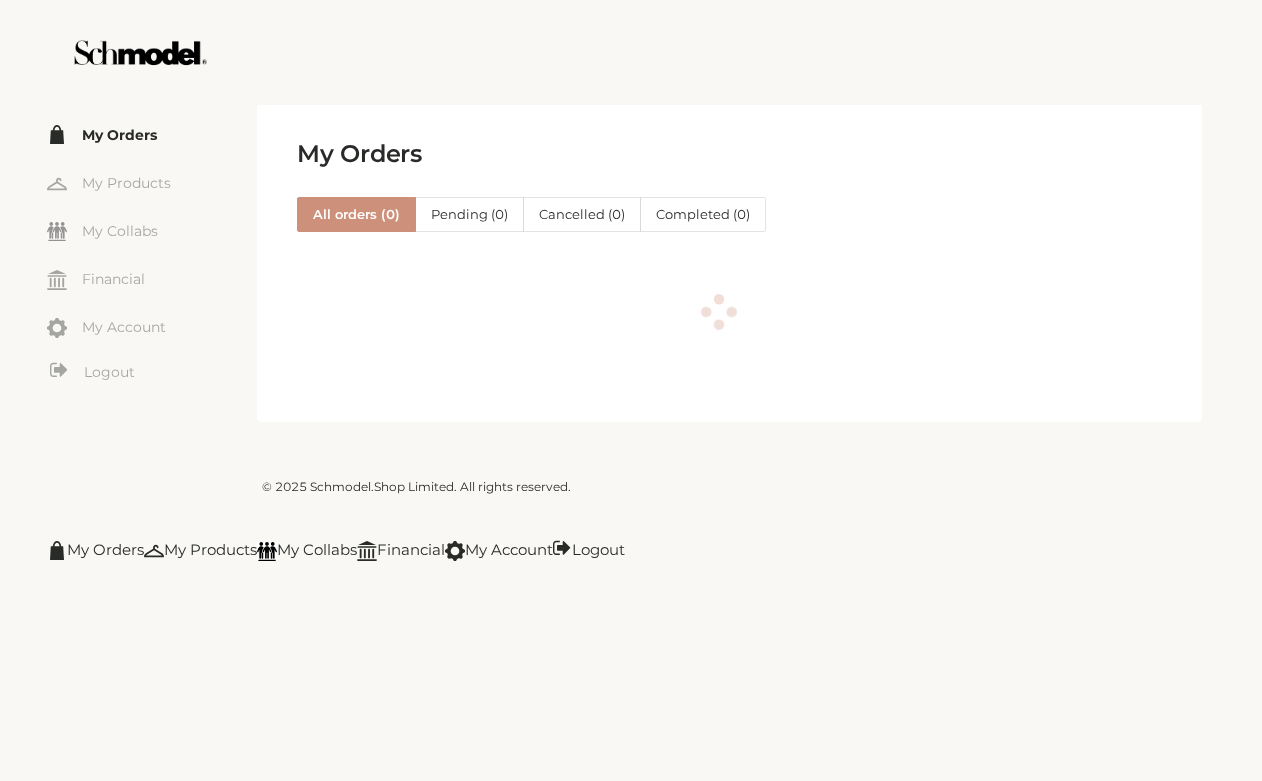 scroll, scrollTop: 0, scrollLeft: 0, axis: both 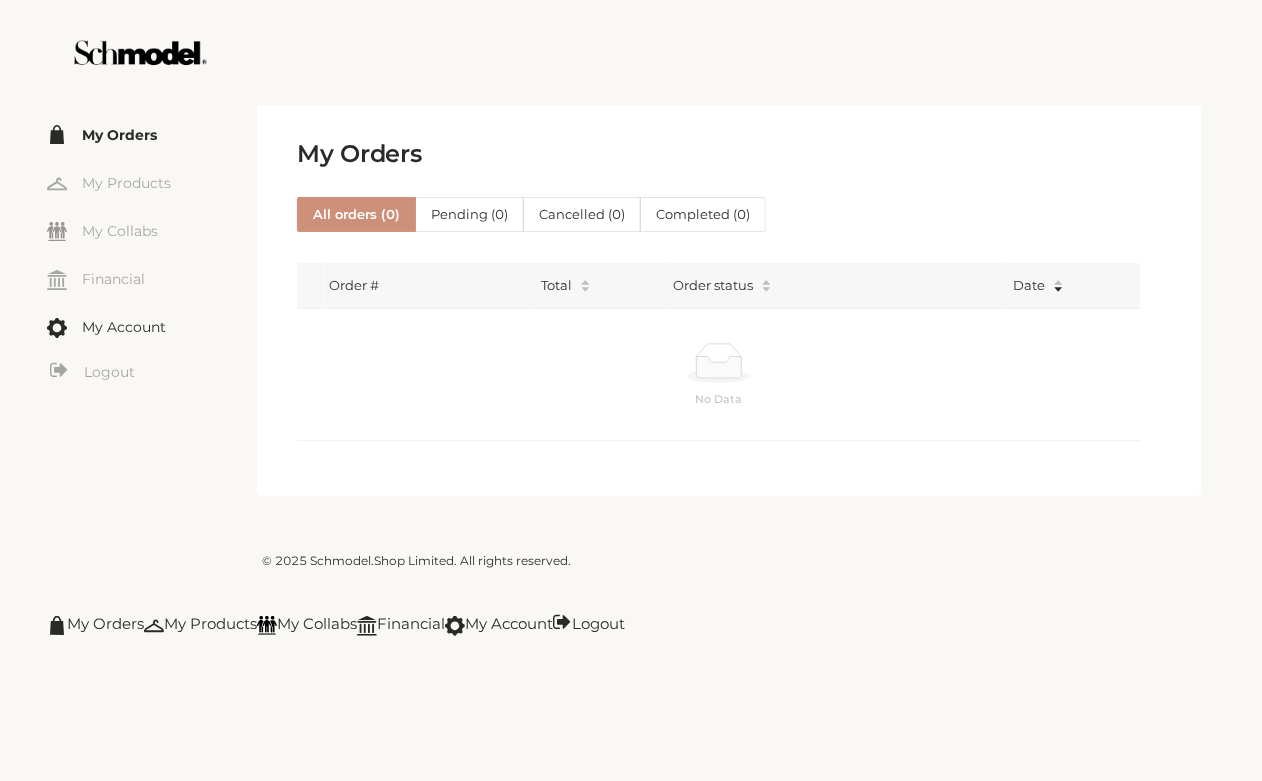 click on "My Account" at bounding box center [152, 326] 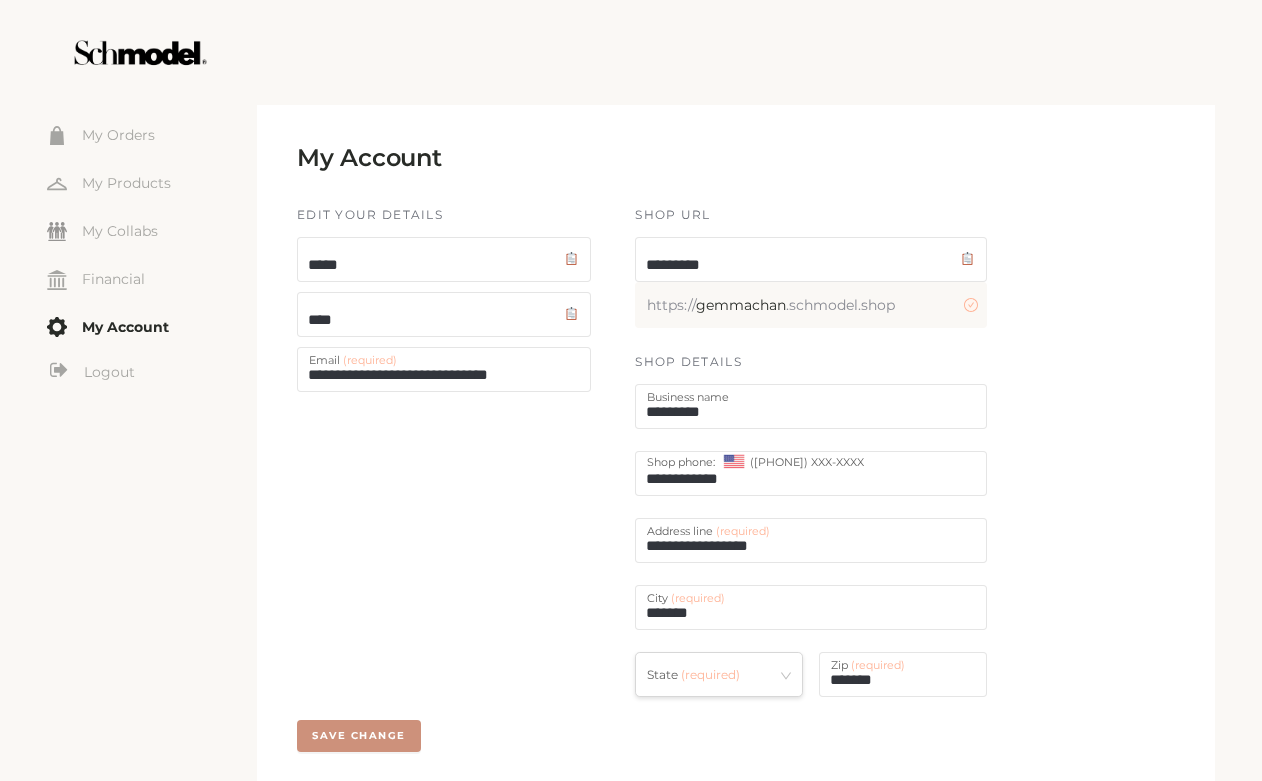 scroll, scrollTop: 0, scrollLeft: 0, axis: both 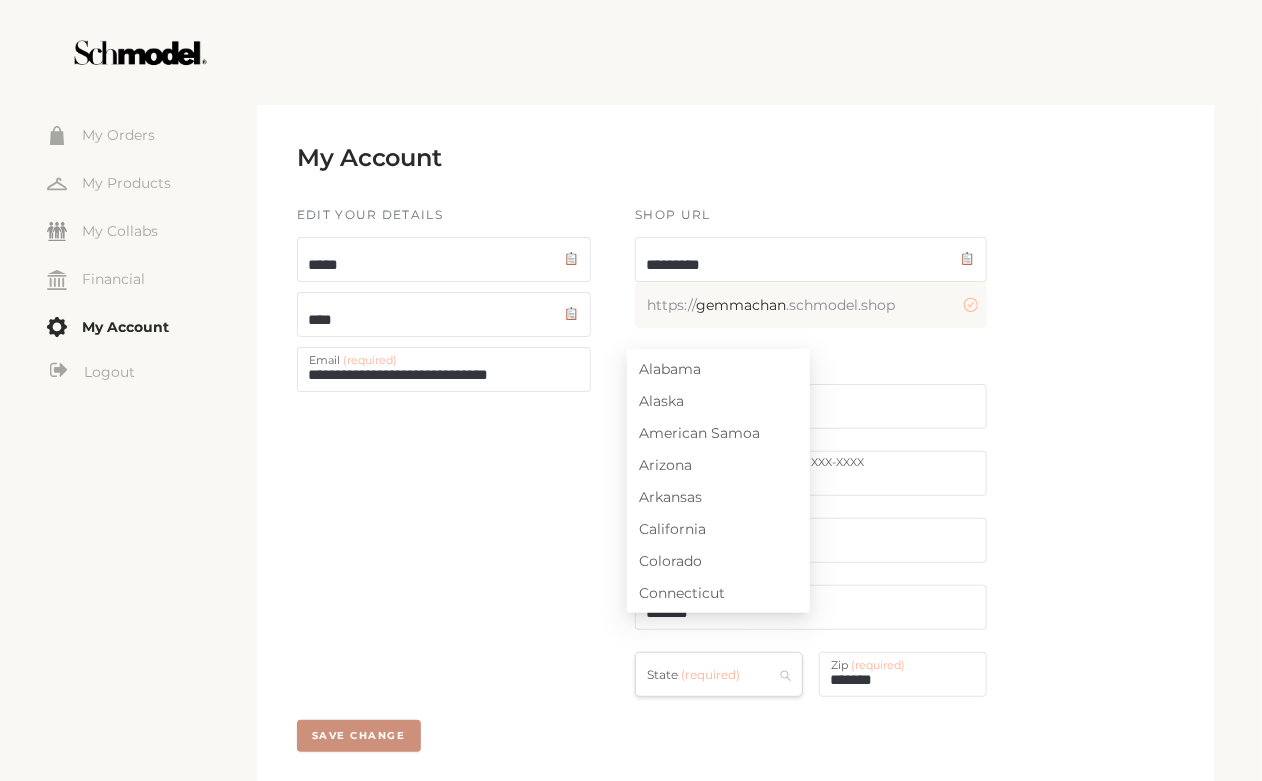 click at bounding box center (719, 674) 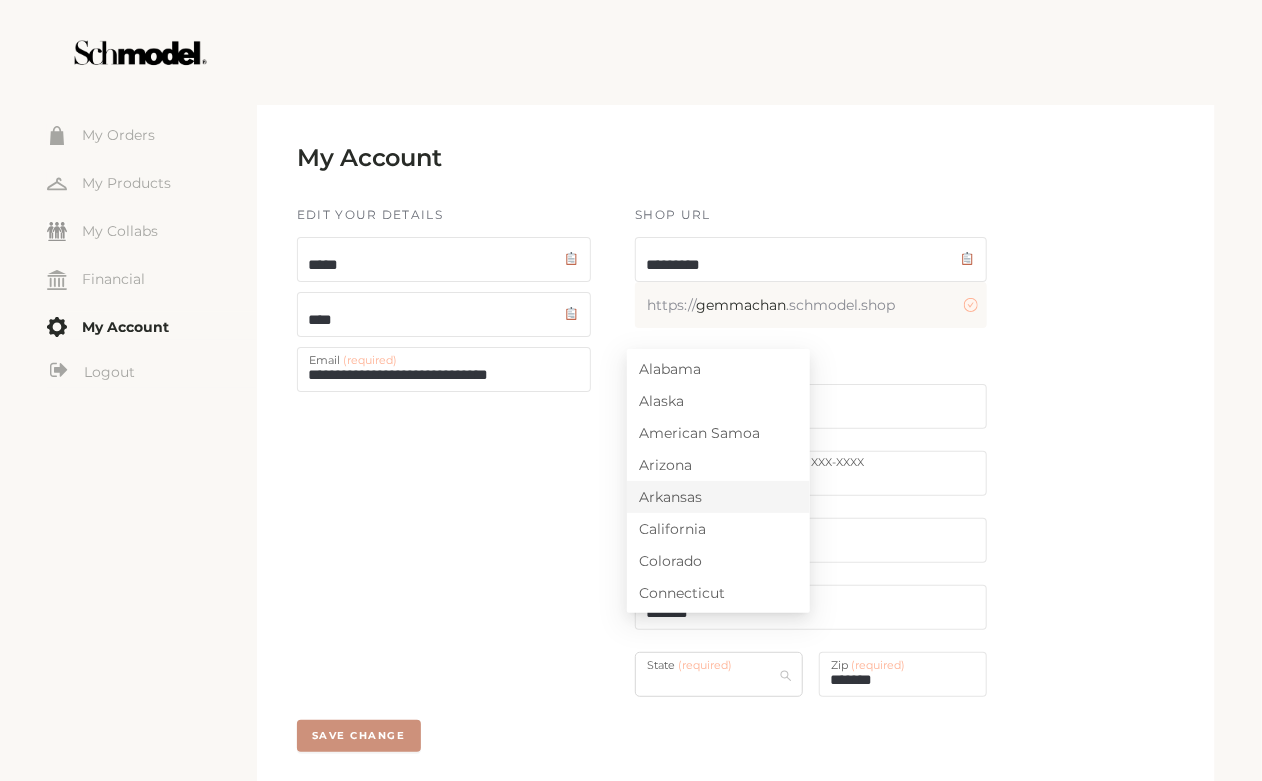 click on "Arkansas" at bounding box center [718, 497] 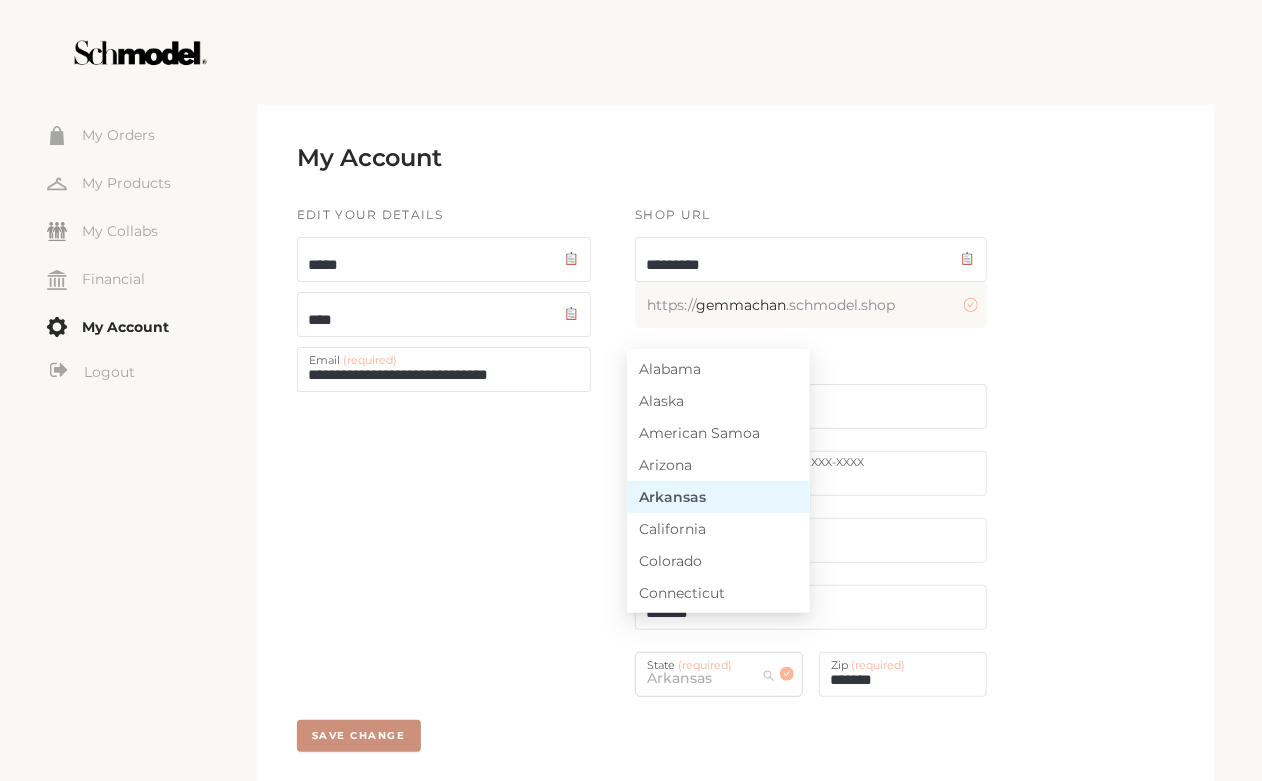 click on "Arkansas" at bounding box center [719, 674] 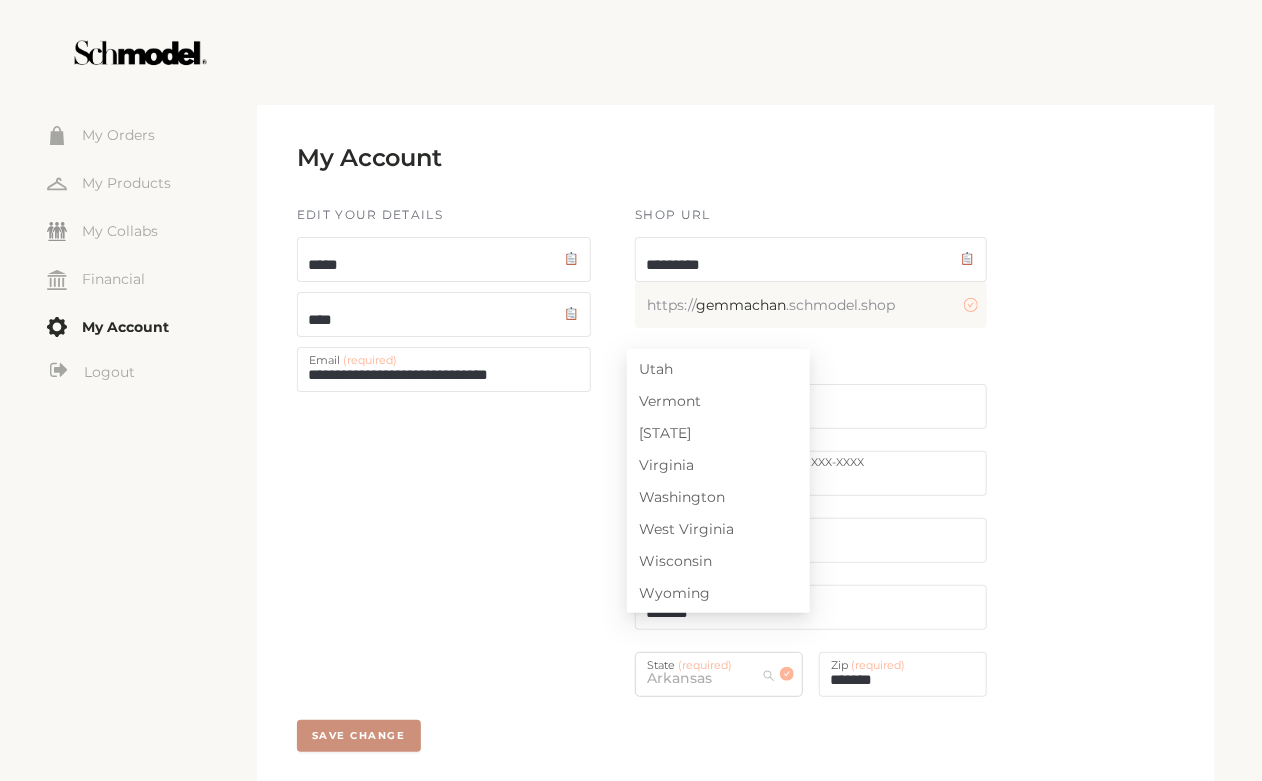 scroll, scrollTop: 0, scrollLeft: 0, axis: both 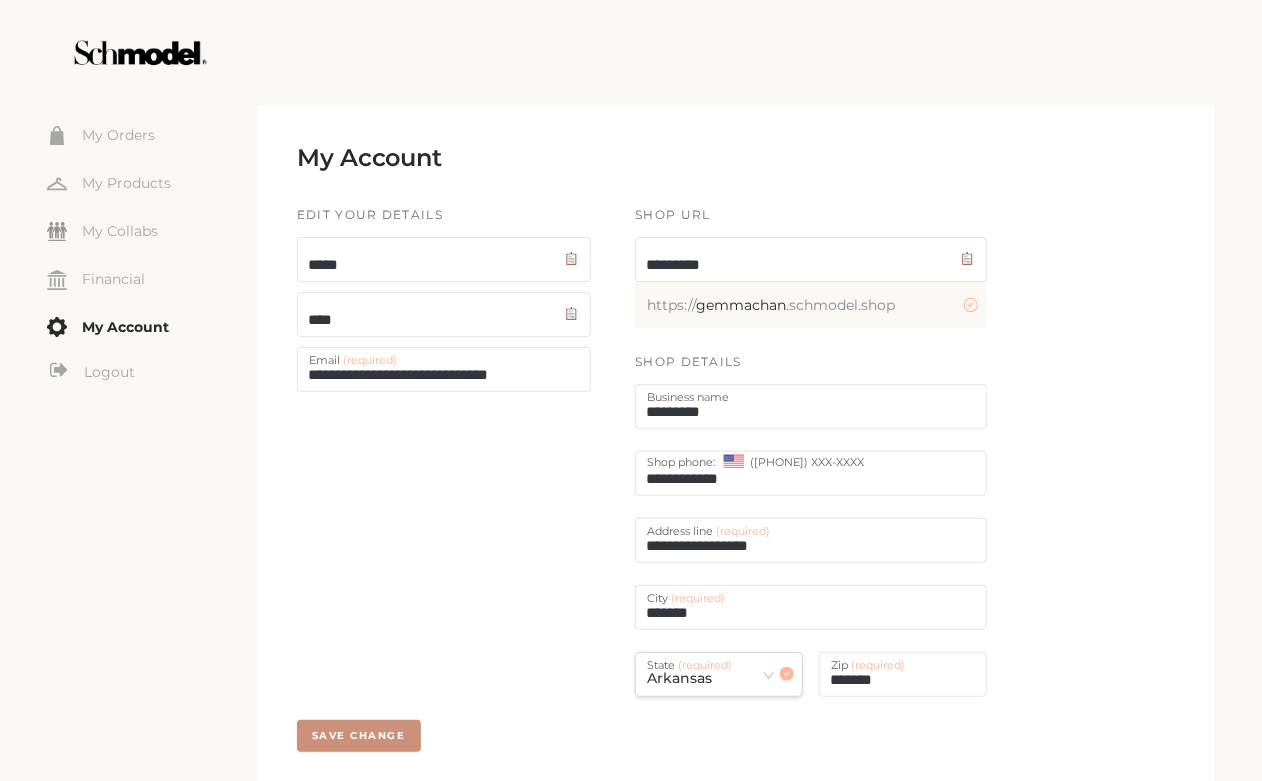 click on "**********" at bounding box center (444, 369) 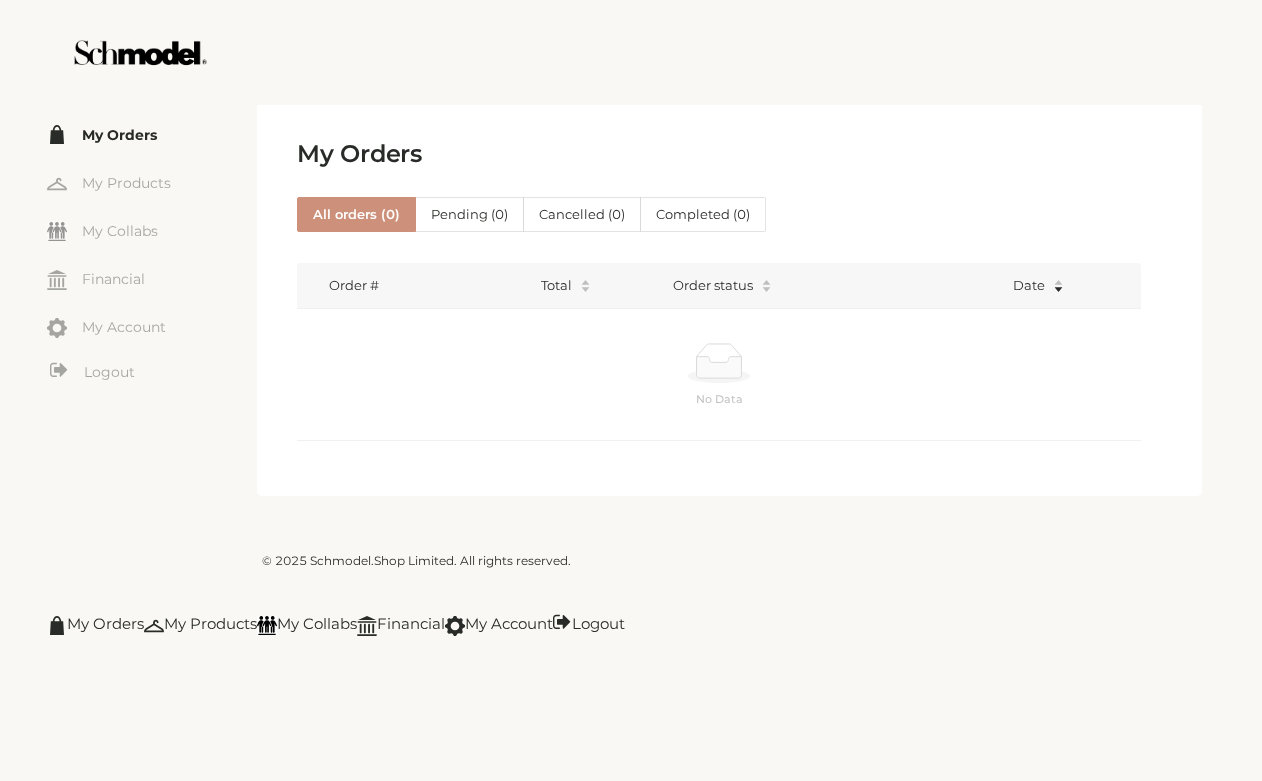 scroll, scrollTop: 0, scrollLeft: 0, axis: both 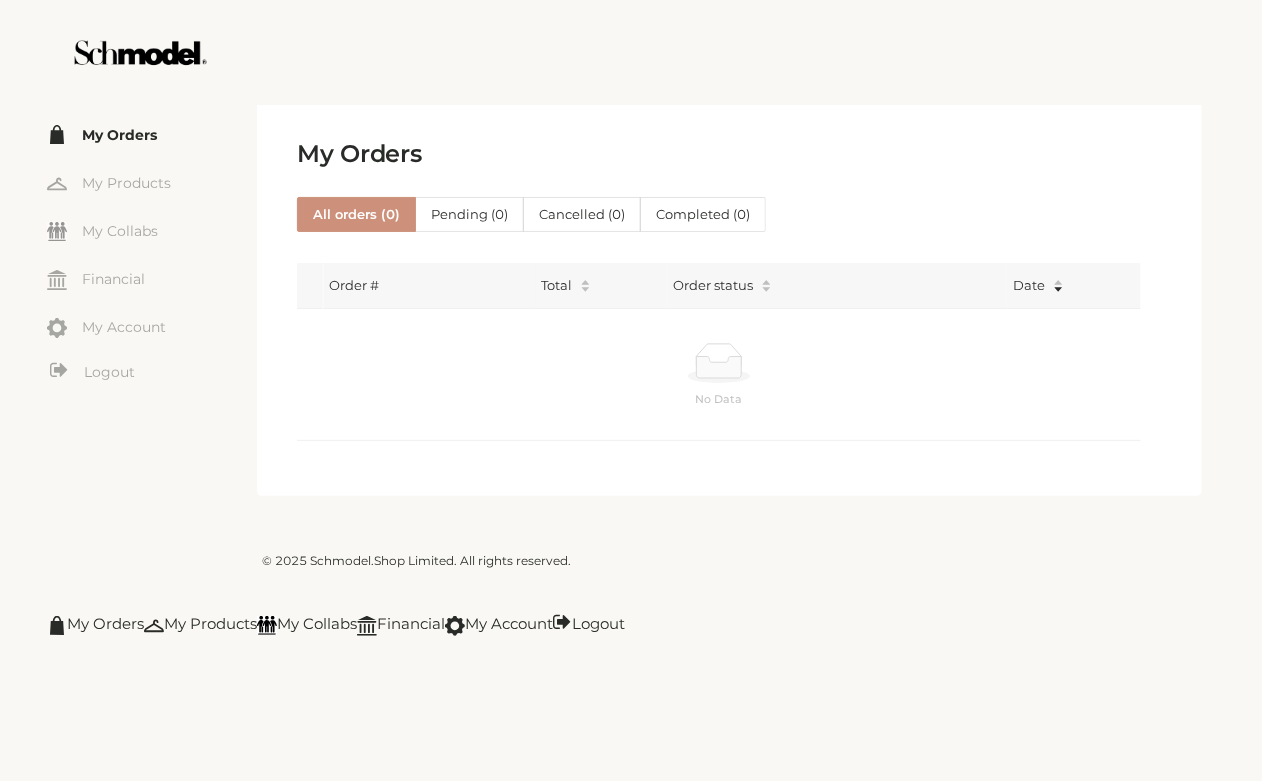 click on "My Orders" at bounding box center [152, 134] 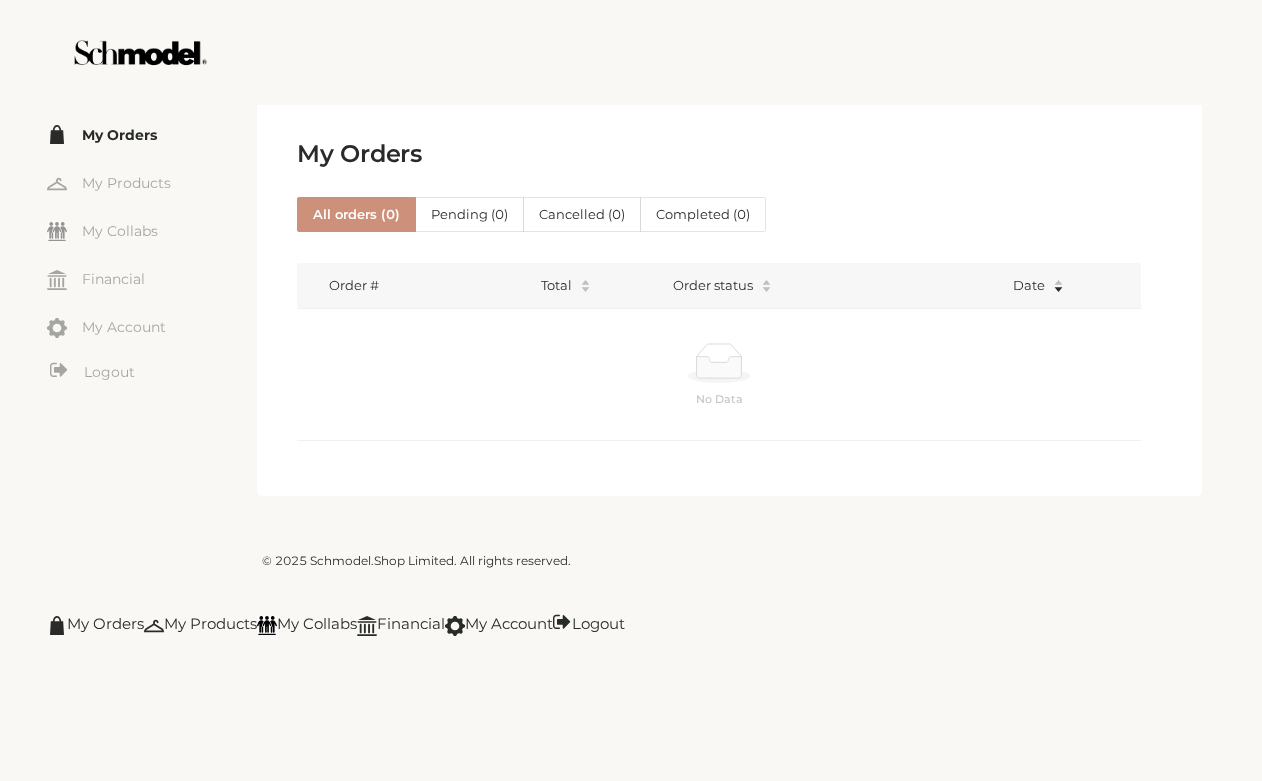 scroll, scrollTop: 0, scrollLeft: 0, axis: both 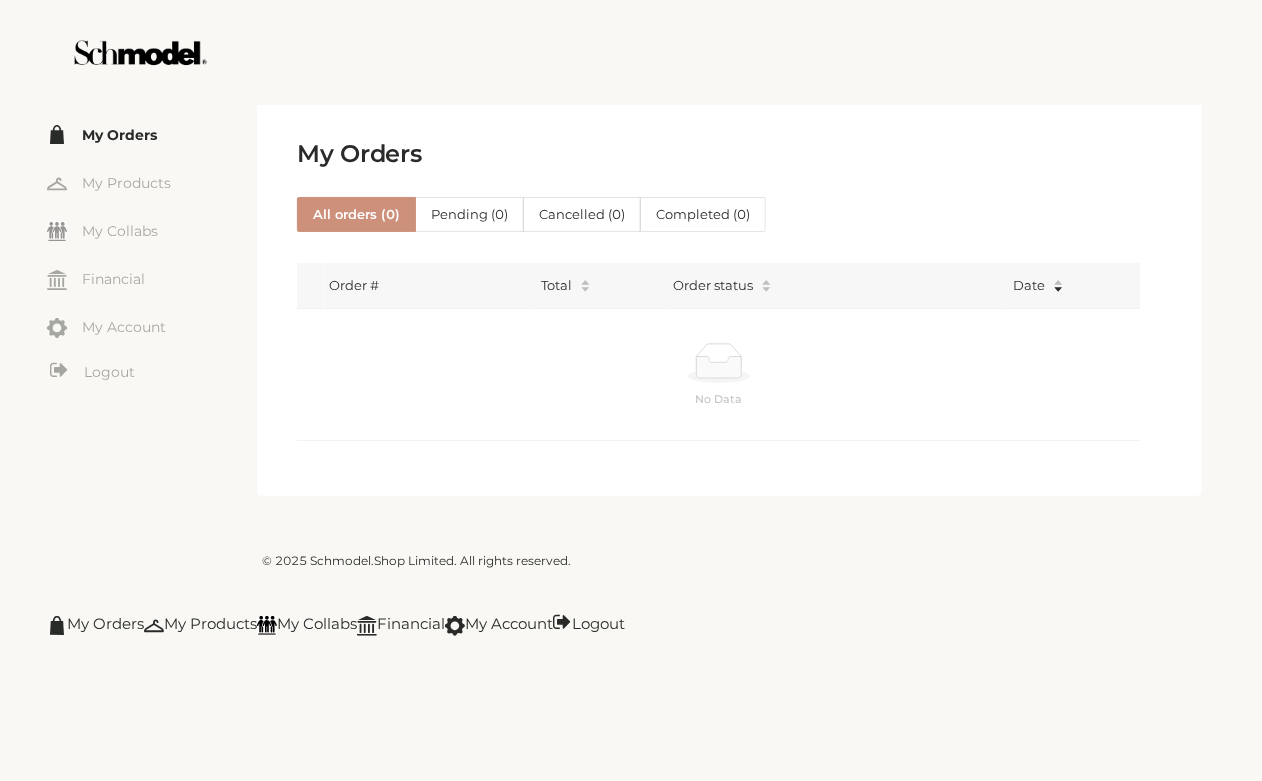 drag, startPoint x: 862, startPoint y: 582, endPoint x: 862, endPoint y: 564, distance: 18 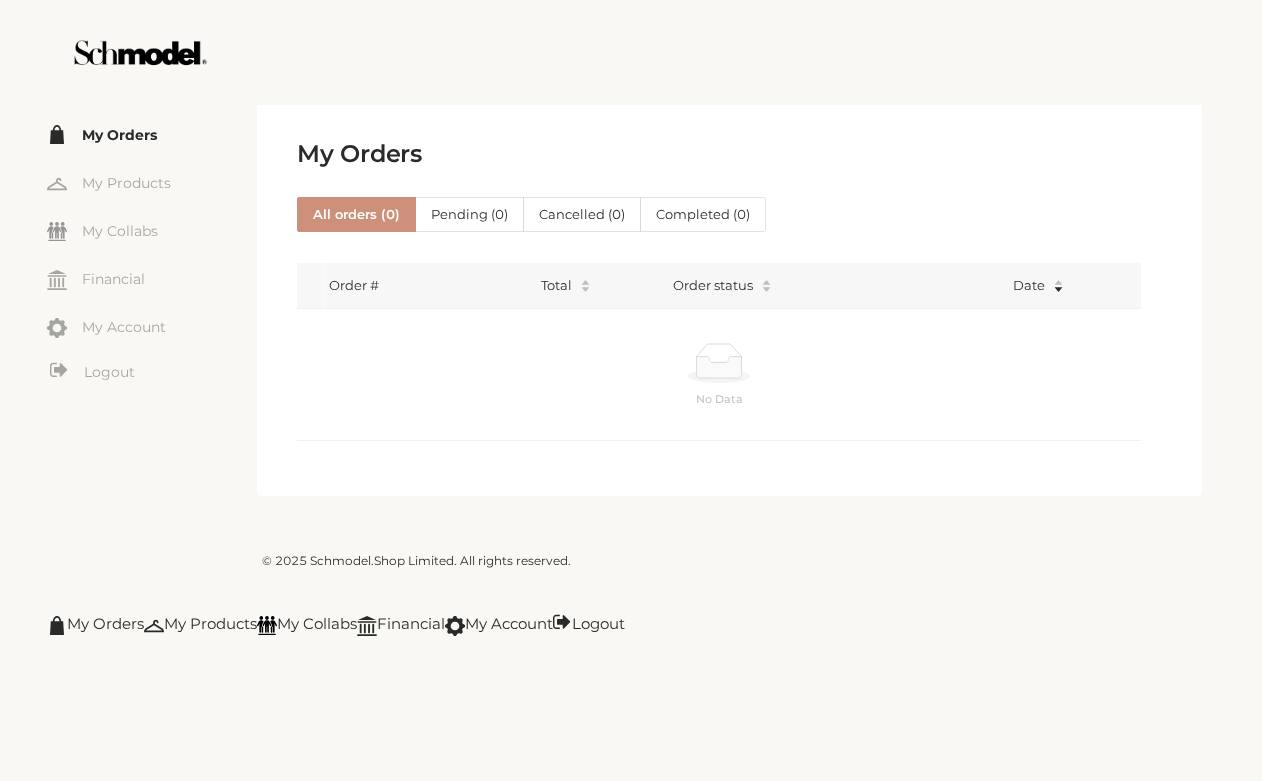 scroll, scrollTop: 0, scrollLeft: 0, axis: both 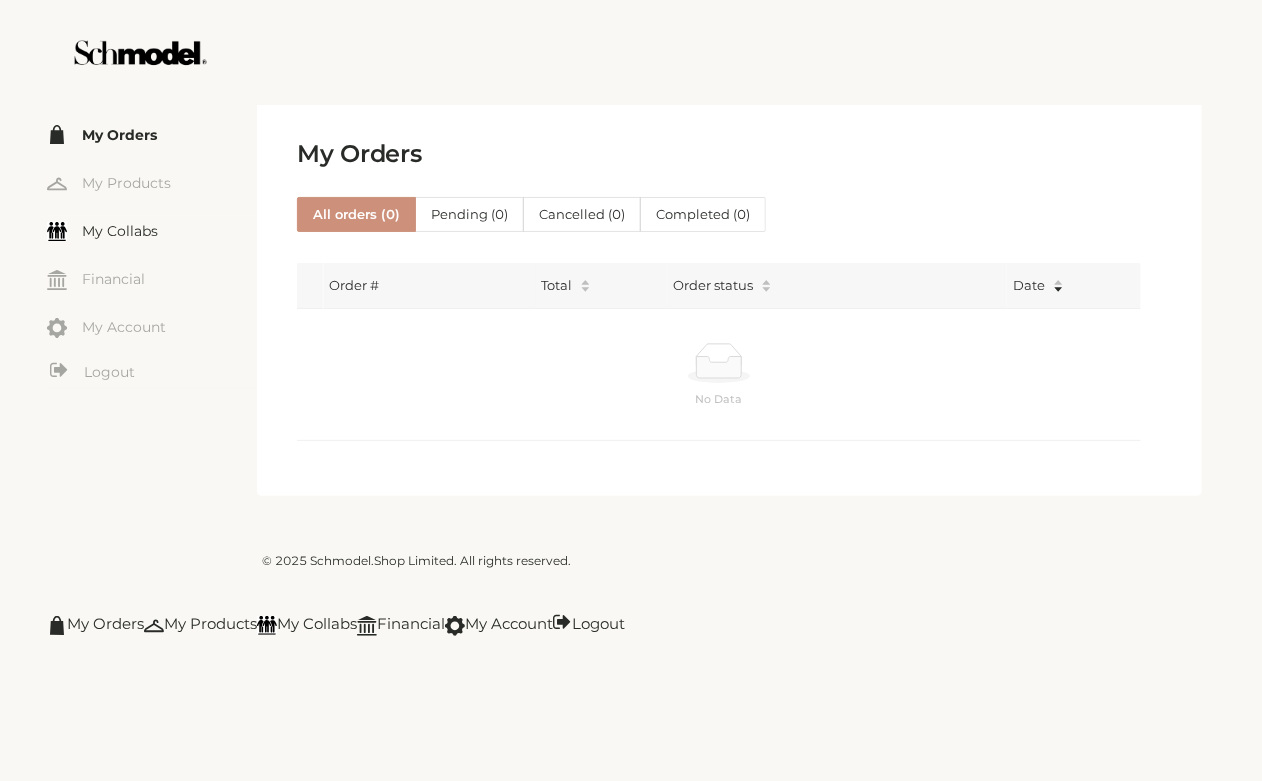 click on "My Collabs" at bounding box center (152, 230) 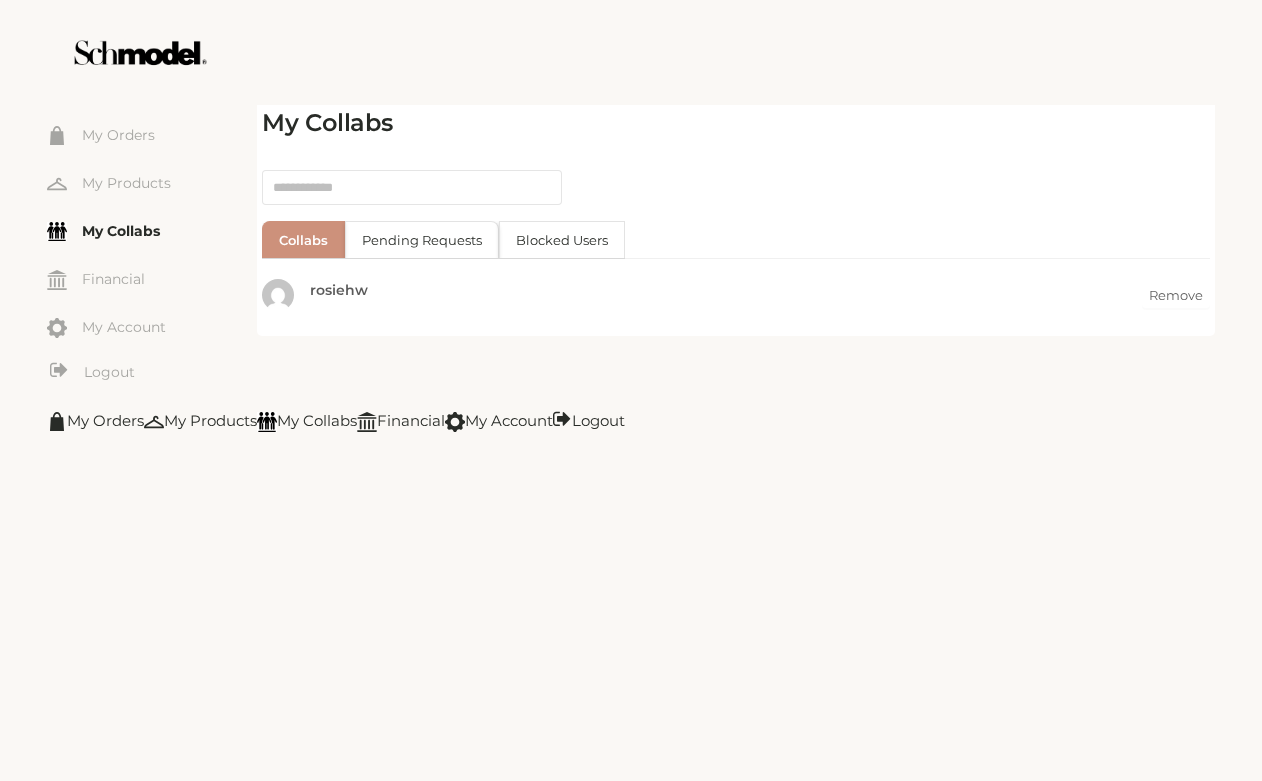 scroll, scrollTop: 0, scrollLeft: 0, axis: both 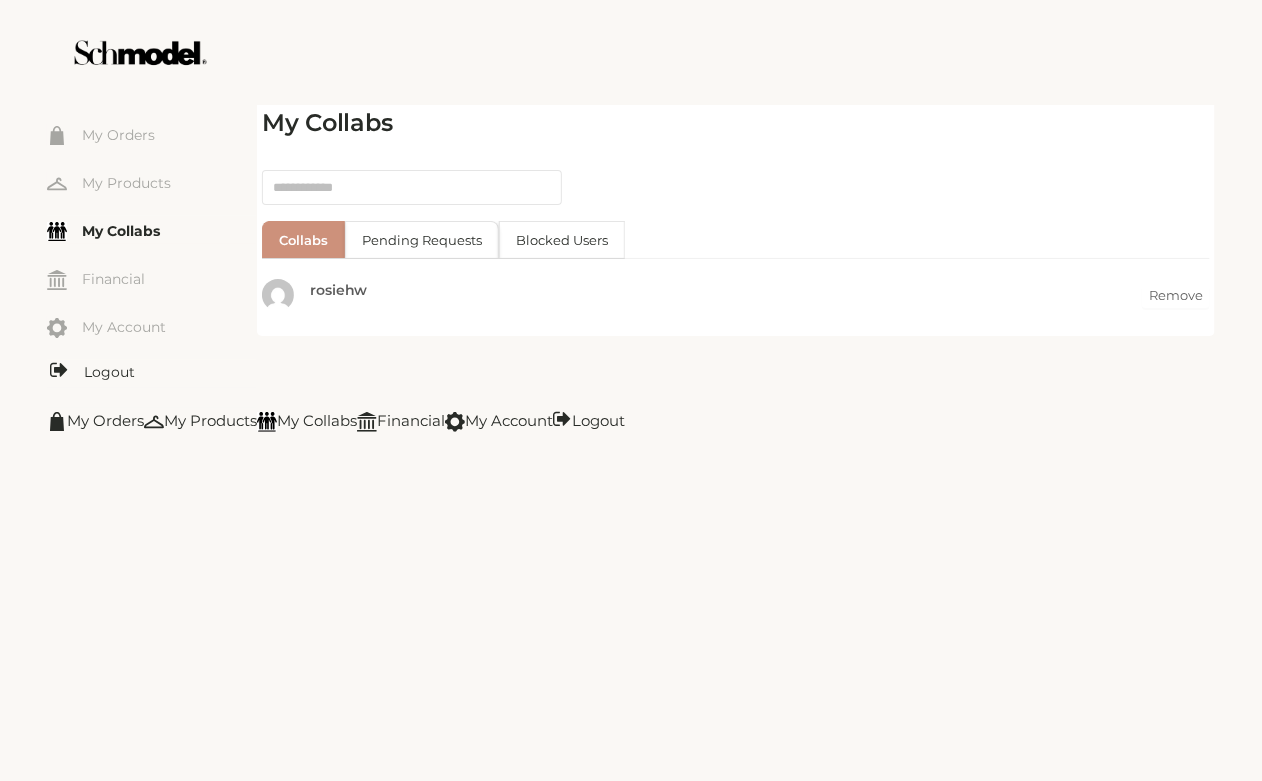 click on "Logout" at bounding box center (152, 372) 